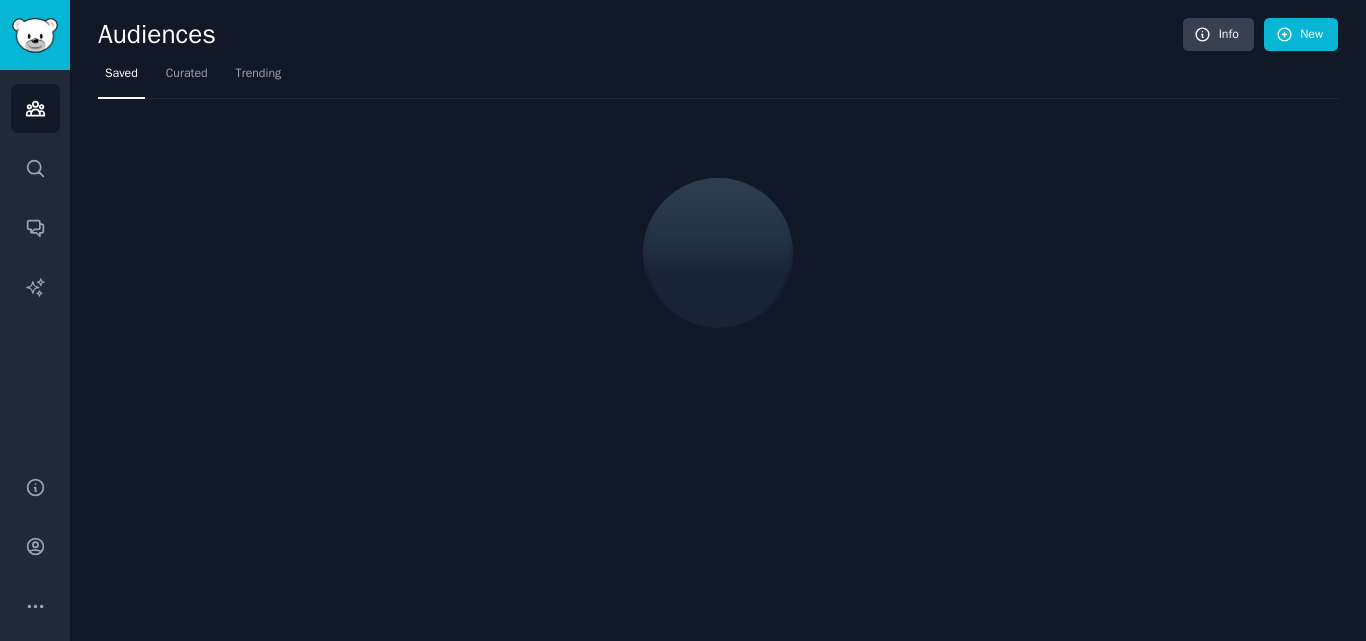 scroll, scrollTop: 0, scrollLeft: 0, axis: both 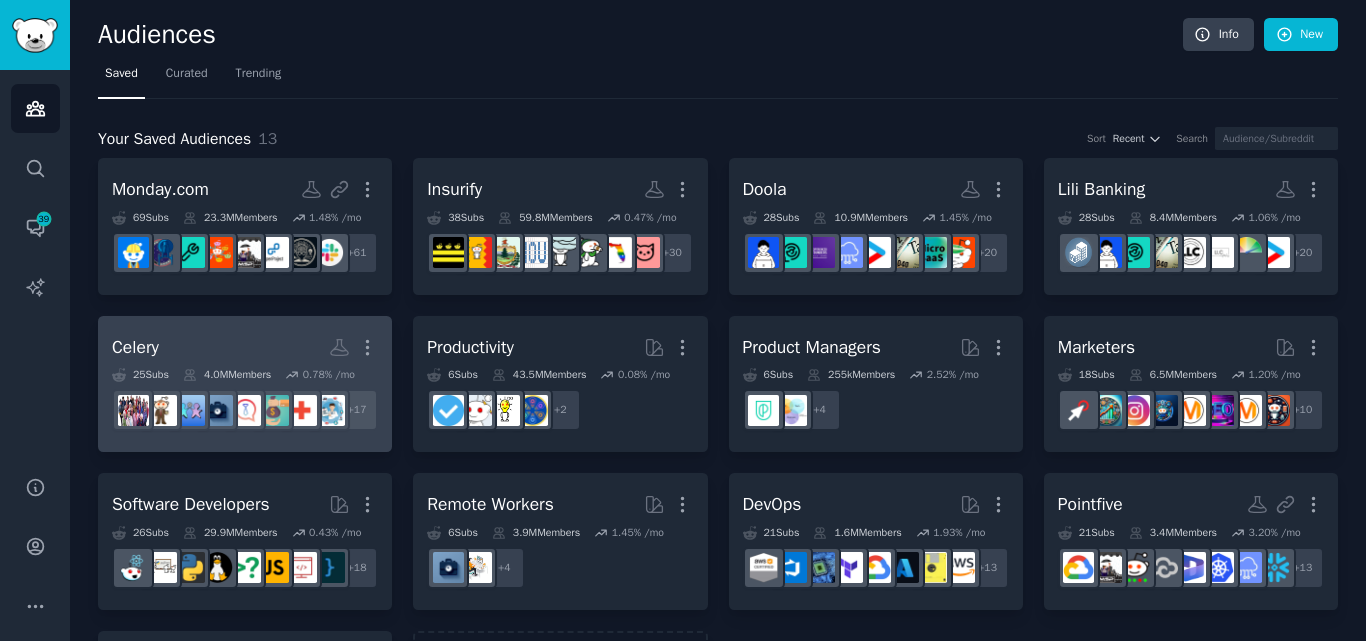 click on "Celery More" at bounding box center [245, 347] 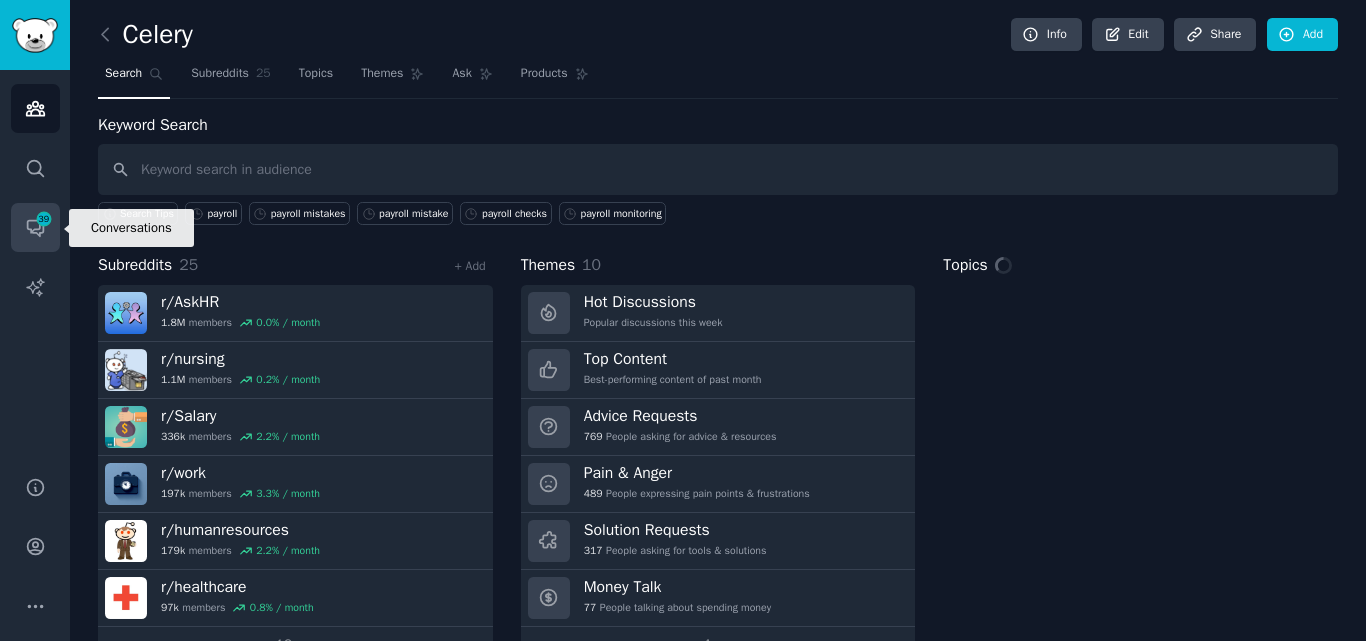 click on "39" at bounding box center (44, 219) 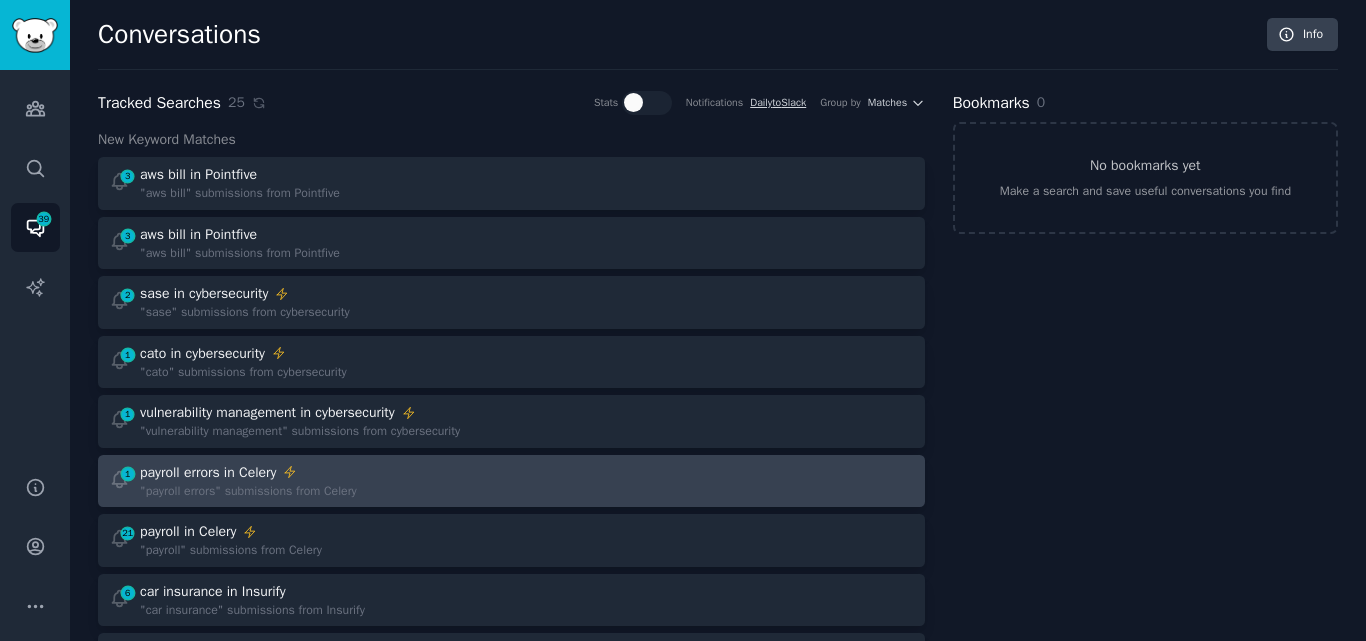click on ""payroll errors" submissions from Celery" at bounding box center [248, 492] 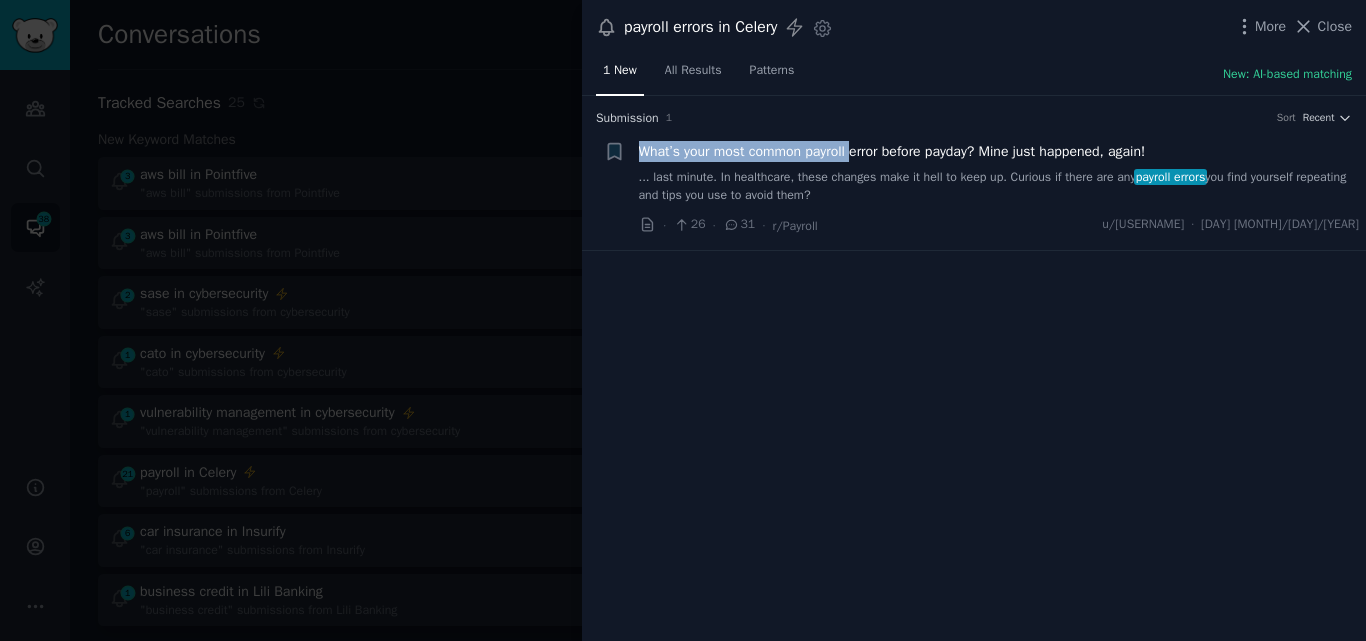 drag, startPoint x: 635, startPoint y: 156, endPoint x: 863, endPoint y: 141, distance: 228.49289 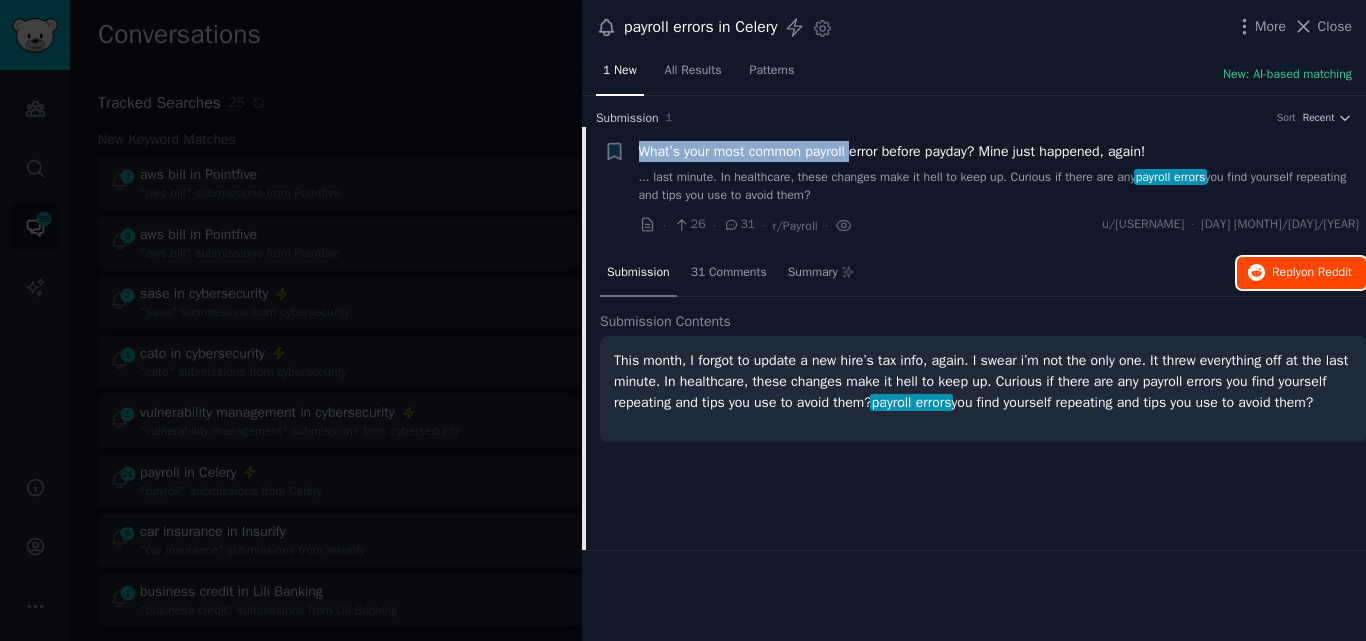 click 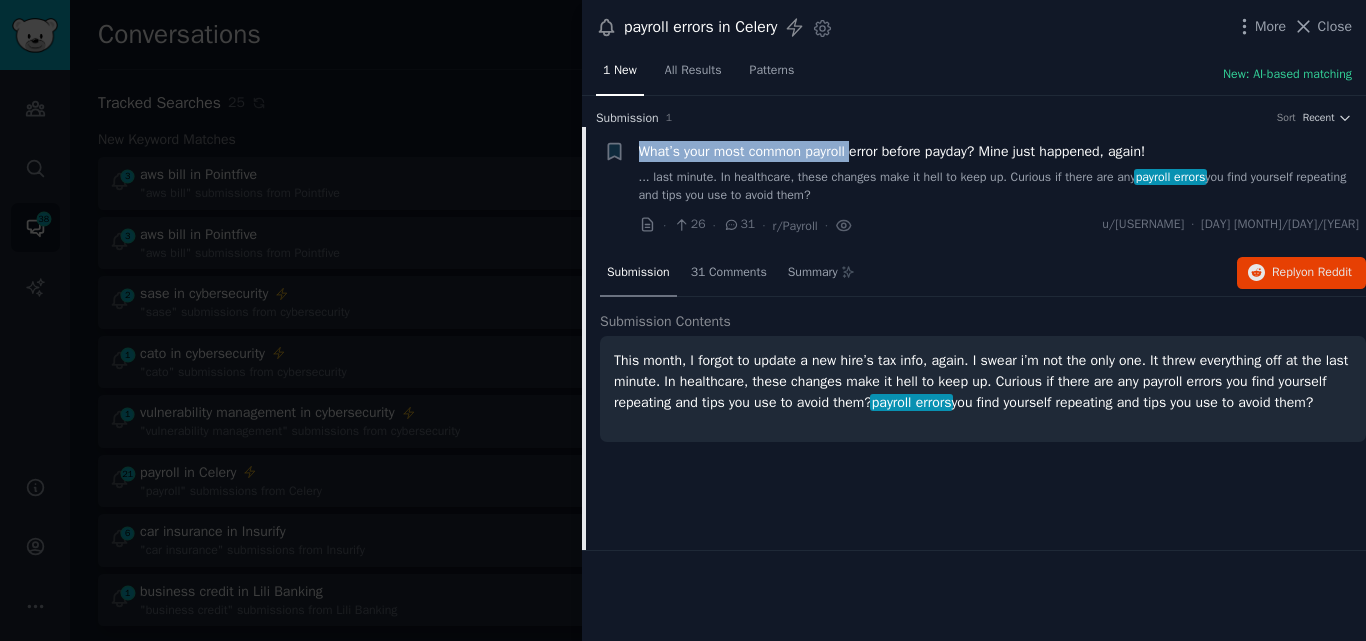click on "What’s your most common payroll error before payday? Mine just happened, again!" at bounding box center [892, 151] 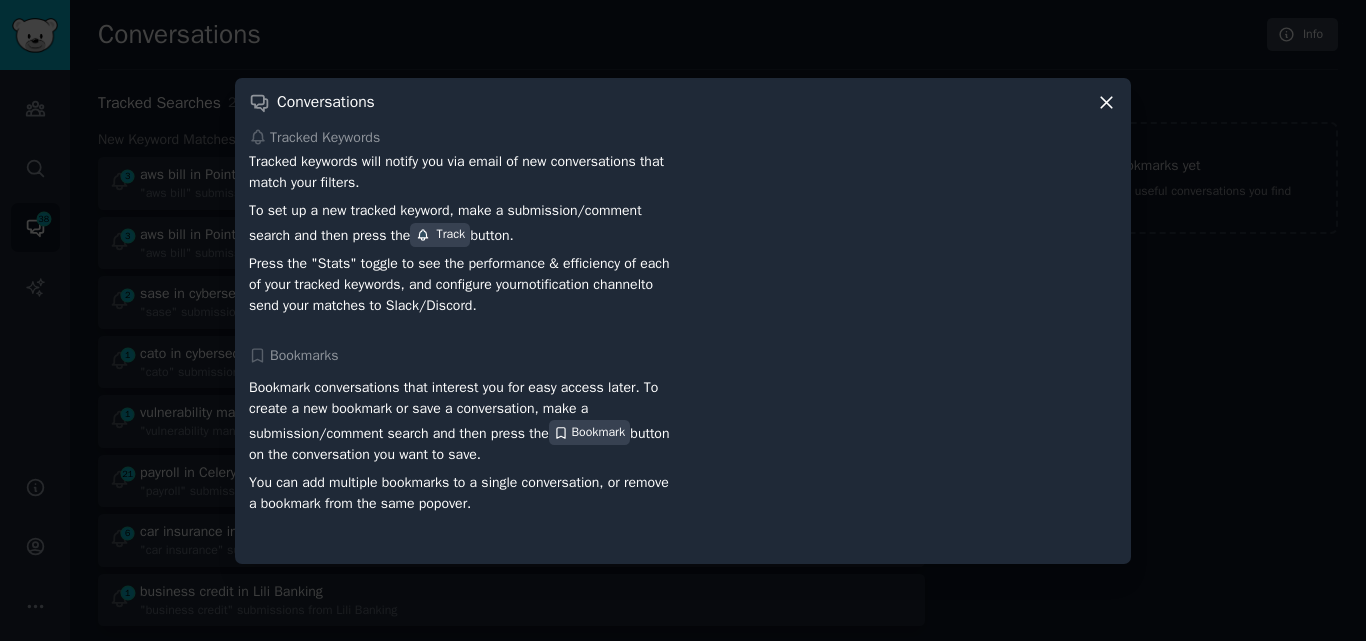 click at bounding box center [683, 320] 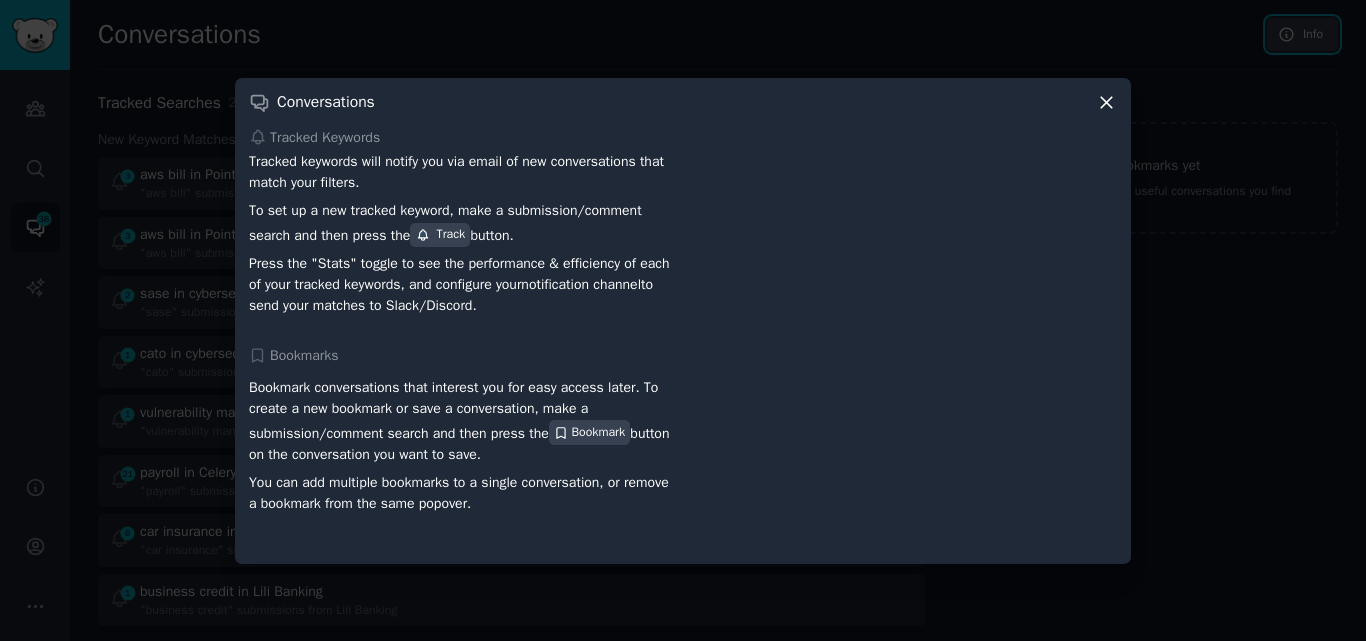click on "Info" at bounding box center (1302, 35) 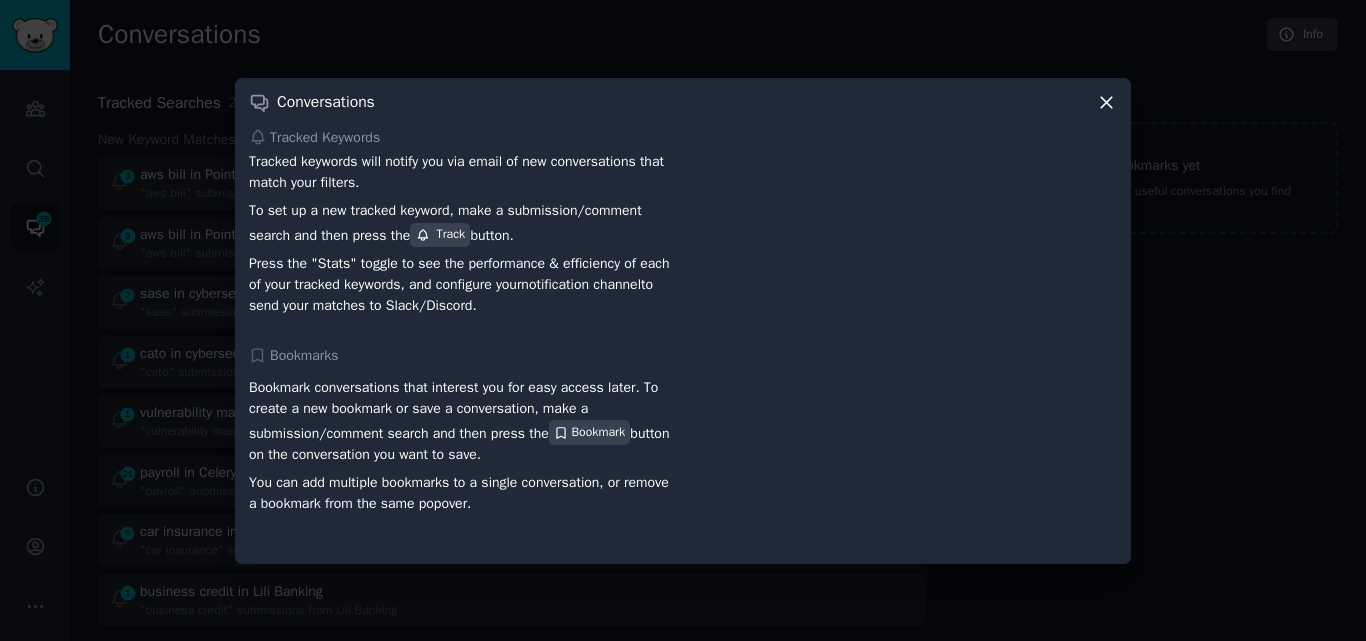 click on "Bookmarks 0" at bounding box center [1145, 103] 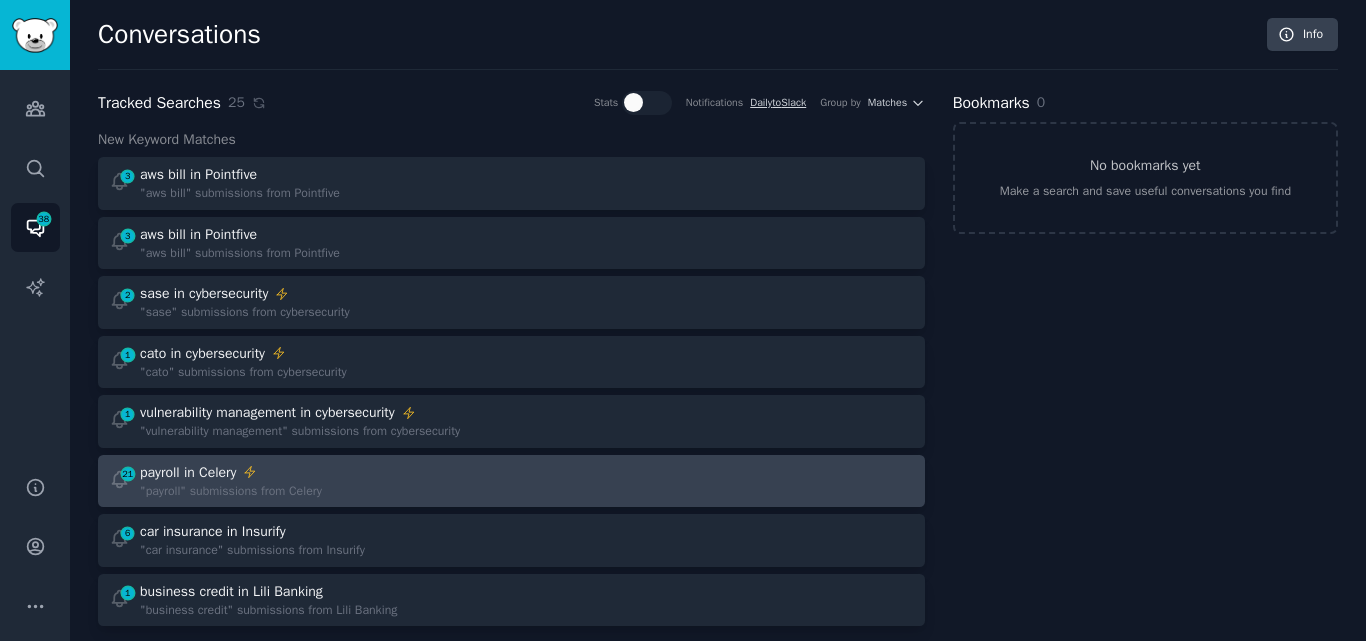click on "21 payroll in Celery "payroll" submissions from Celery" at bounding box center (303, 481) 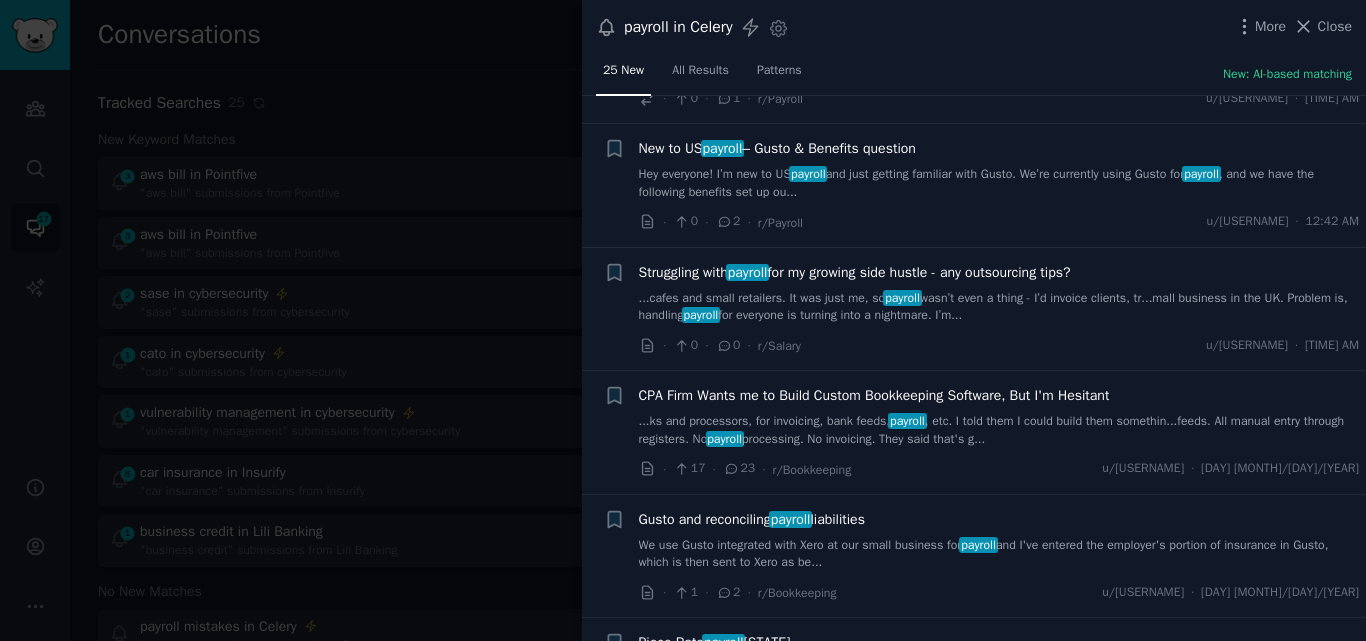 scroll, scrollTop: 220, scrollLeft: 0, axis: vertical 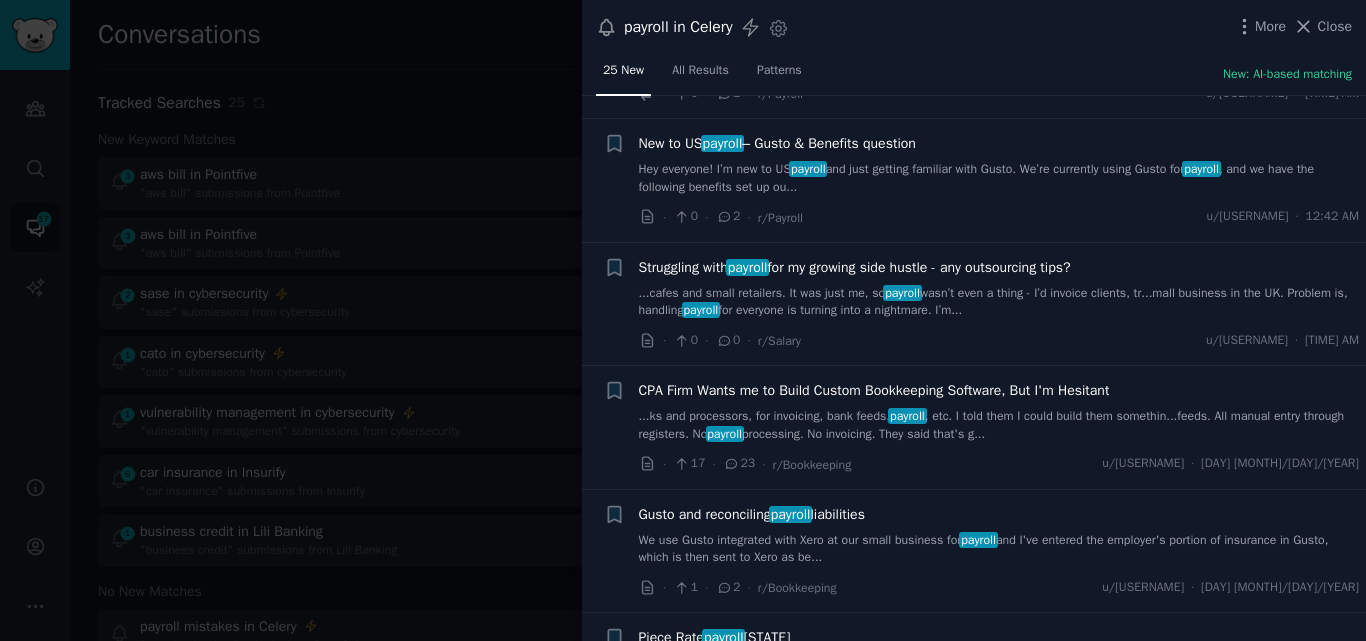 click on "Hey everyone! I’m new to US  payroll  and just getting familiar with Gusto.
We’re currently using Gusto for  payroll , and we have the following benefits set up ou..." at bounding box center (999, 178) 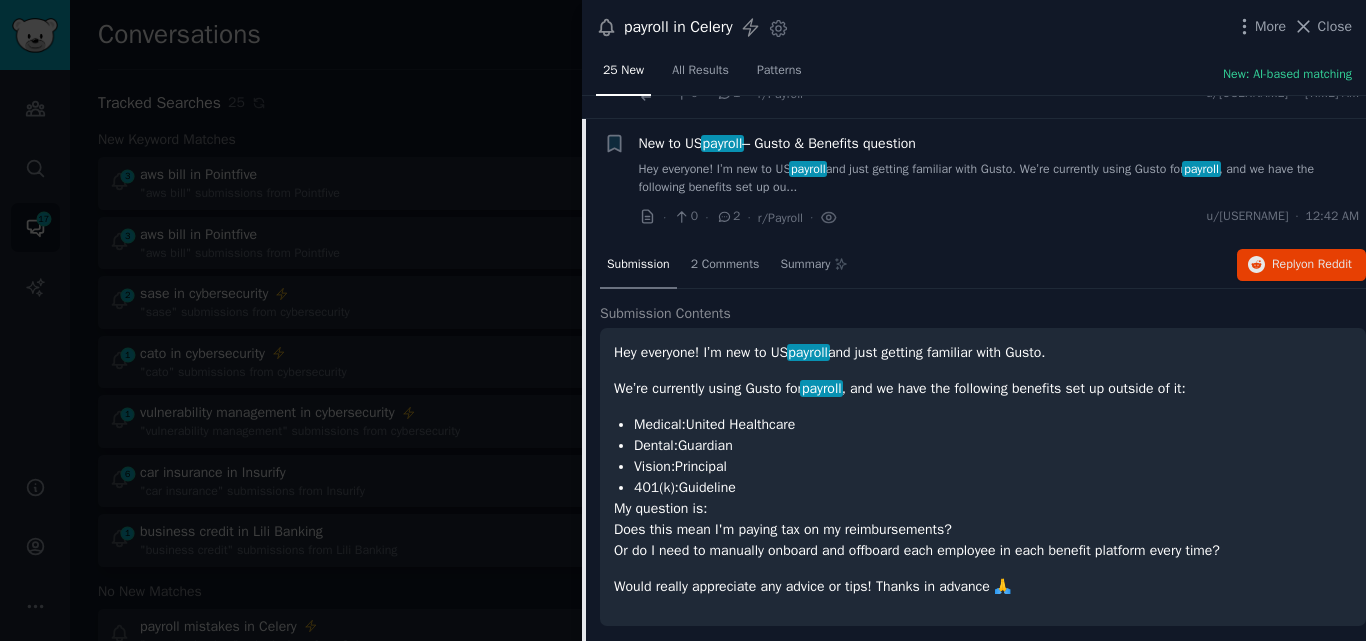 scroll, scrollTop: 244, scrollLeft: 0, axis: vertical 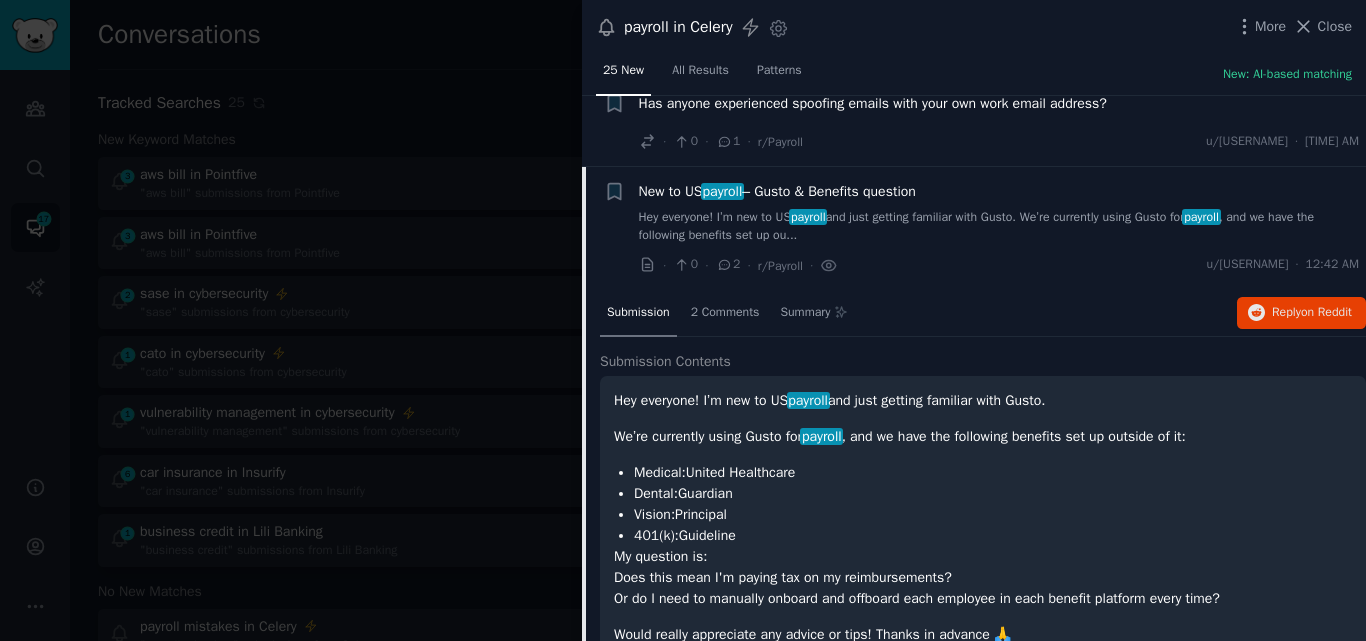 drag, startPoint x: 981, startPoint y: 114, endPoint x: 628, endPoint y: 190, distance: 361.08862 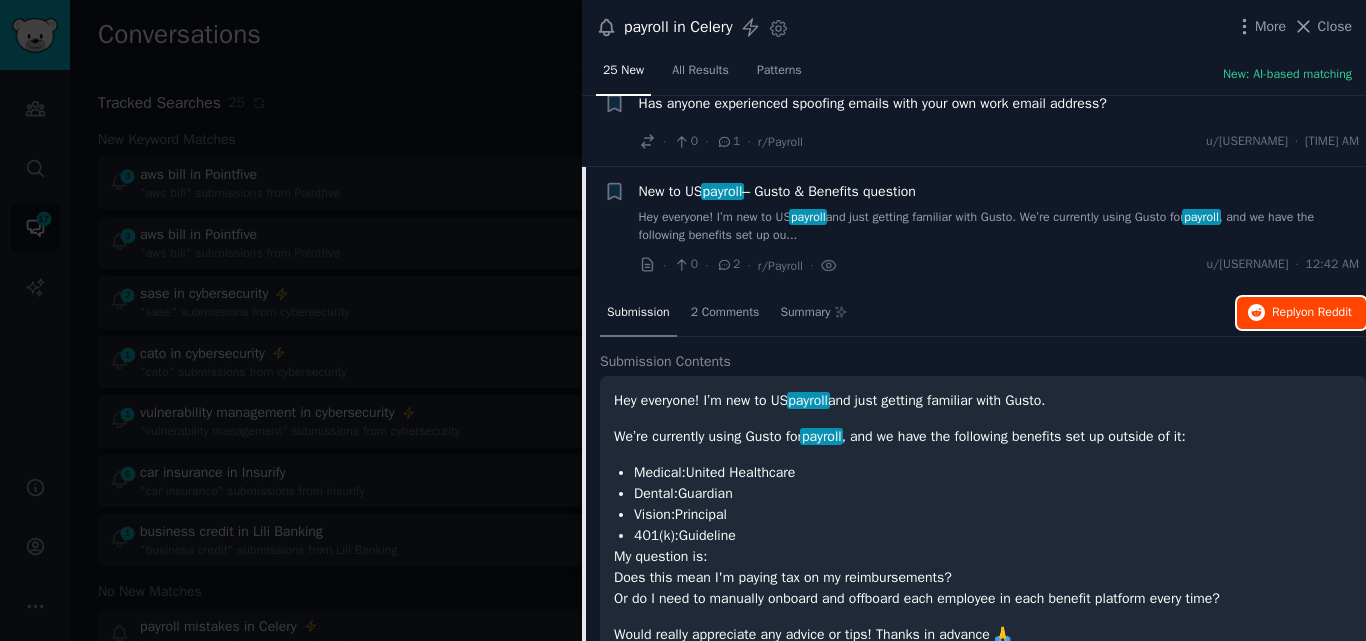 click on "Reply  on Reddit" at bounding box center [1301, 313] 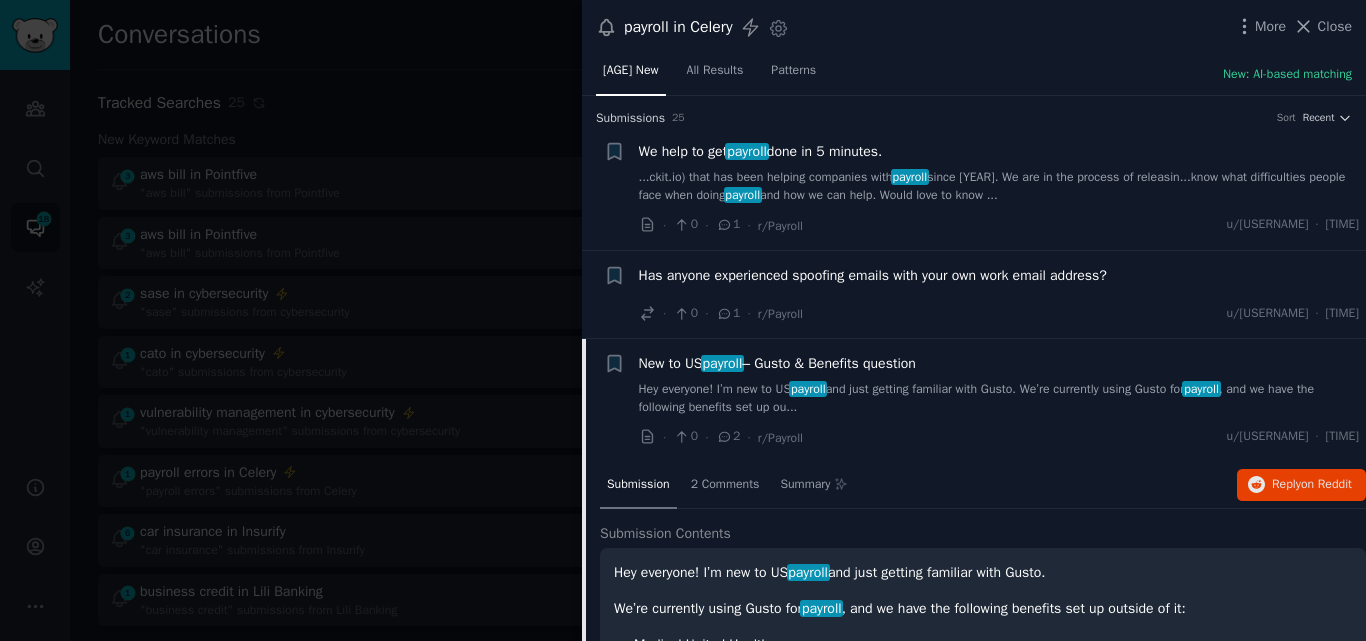 scroll, scrollTop: 0, scrollLeft: 0, axis: both 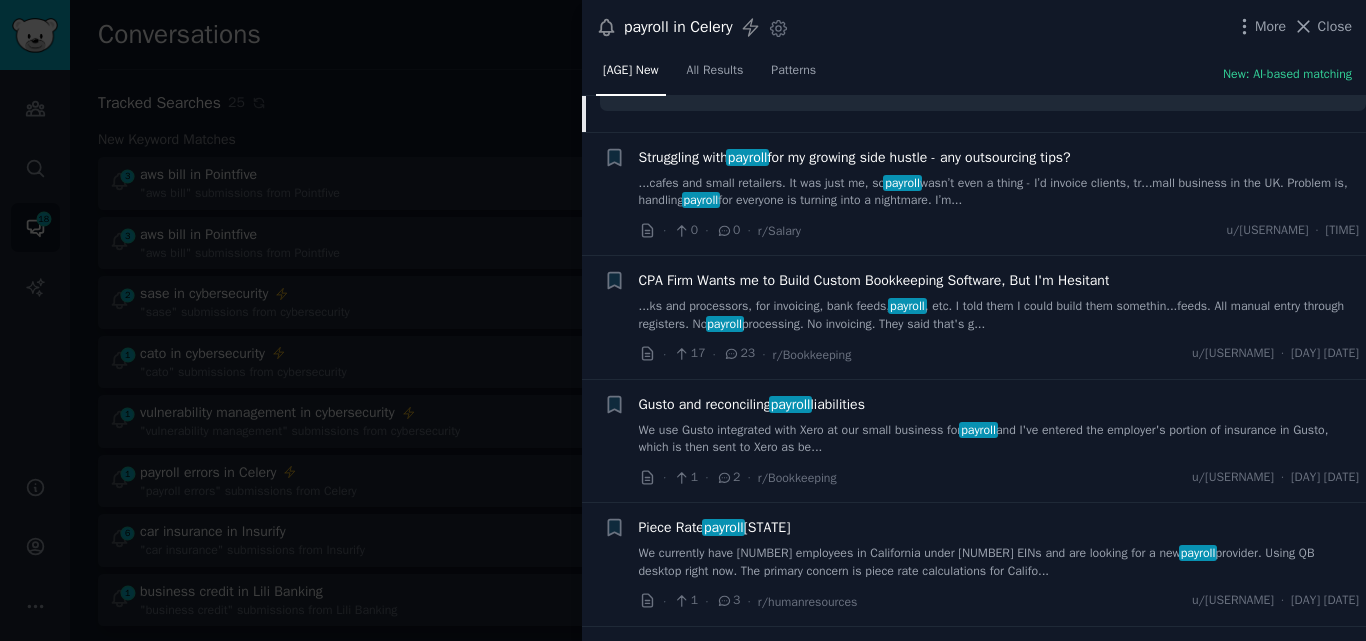 click on "wasn’t even a thing - I’d invoice clients, tr...mall business in the UK. Problem is, handling  payroll  for everyone is turning into a nightmare. I’m..." at bounding box center (999, 192) 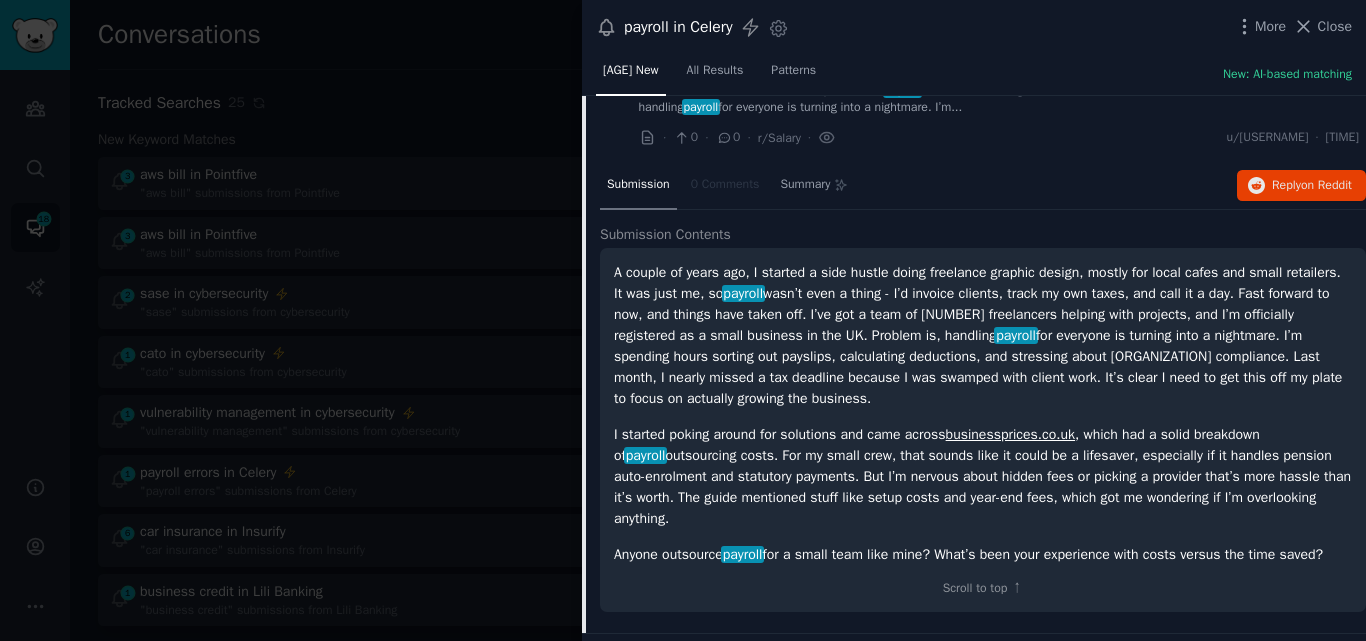 scroll, scrollTop: 367, scrollLeft: 0, axis: vertical 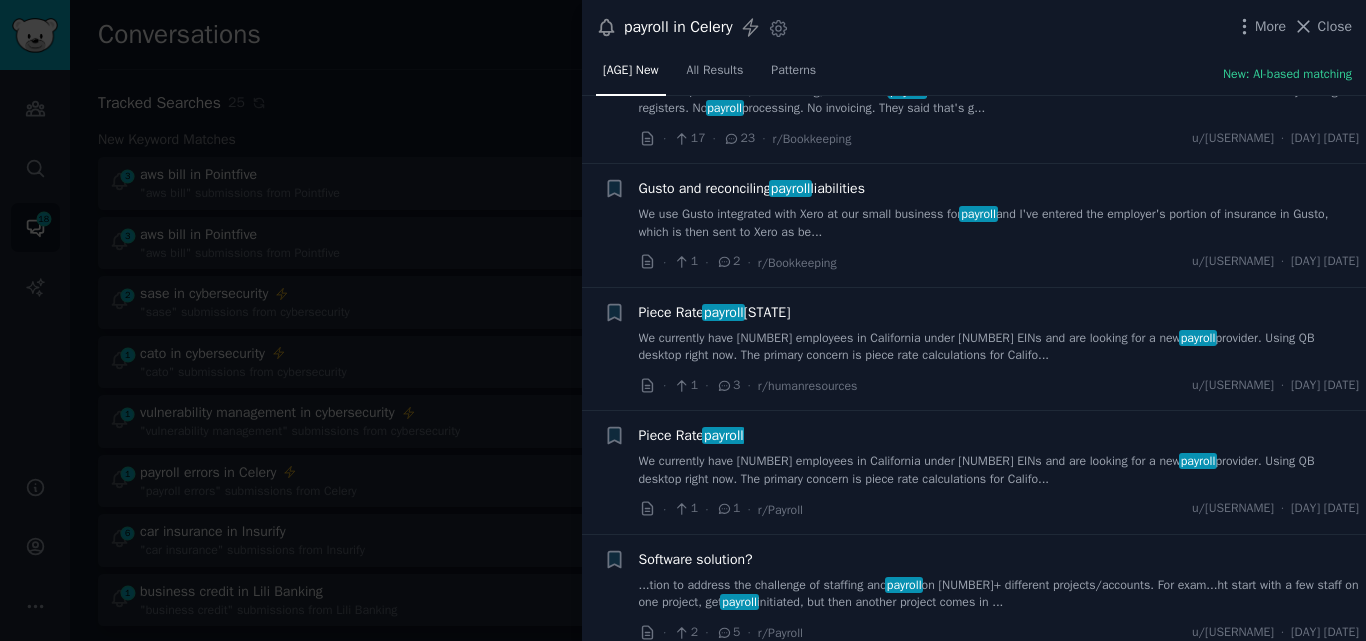 click on "We use Gusto integrated with Xero at our small business for  payroll  and I've entered the employer's portion of insurance in Gusto, which is then sent to Xero as be..." at bounding box center (999, 223) 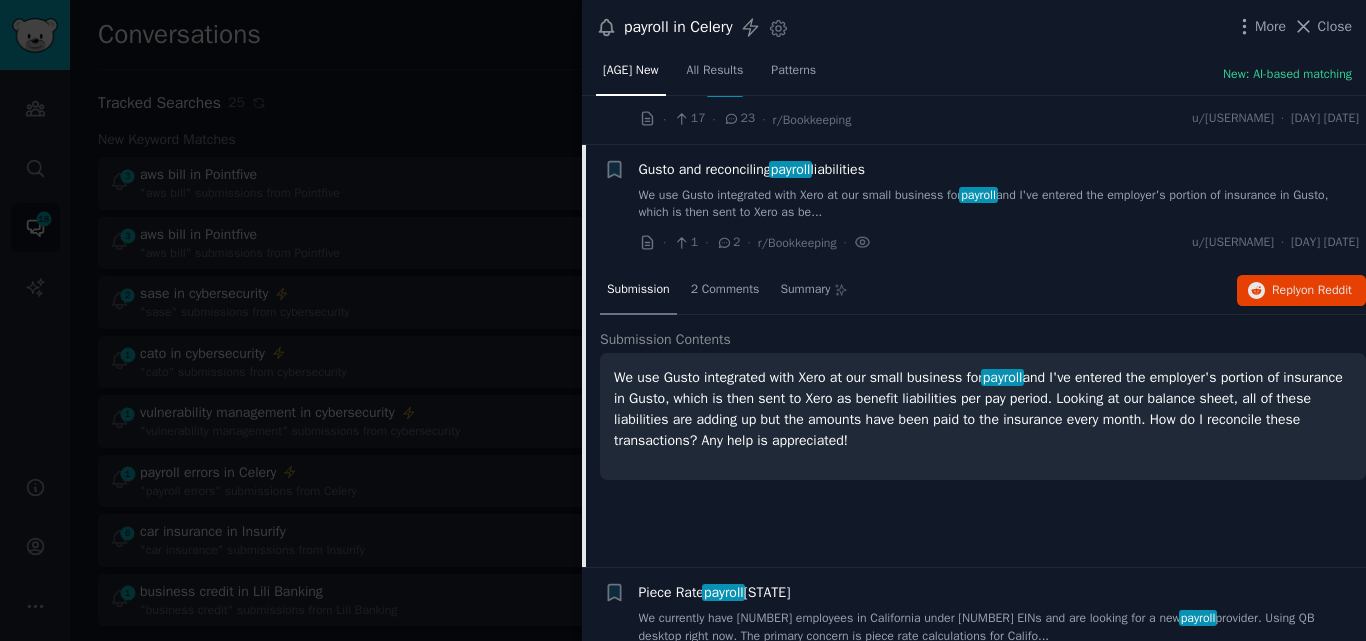 scroll, scrollTop: 614, scrollLeft: 0, axis: vertical 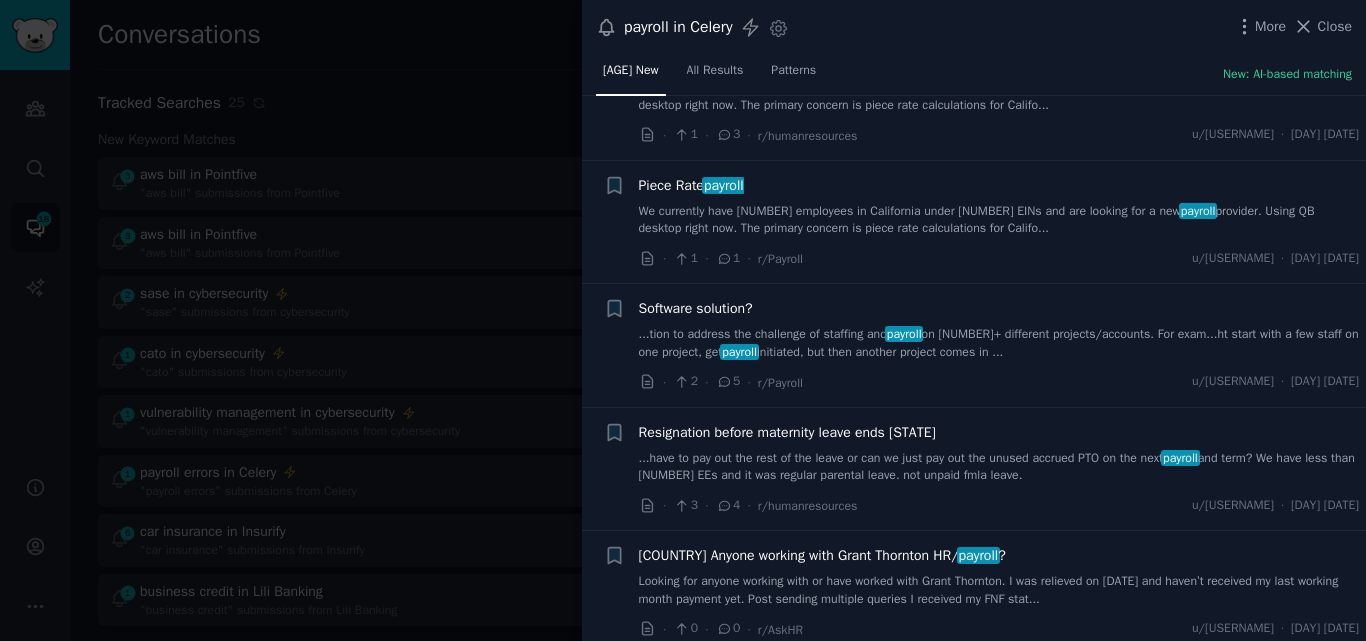 click on "...tion to address the challenge of staffing and  payroll  on [NUMBER] different projects/accounts. For exam...ht start with a few staff on one project, get  payroll  initiated, but then another project comes in ..." at bounding box center [999, 343] 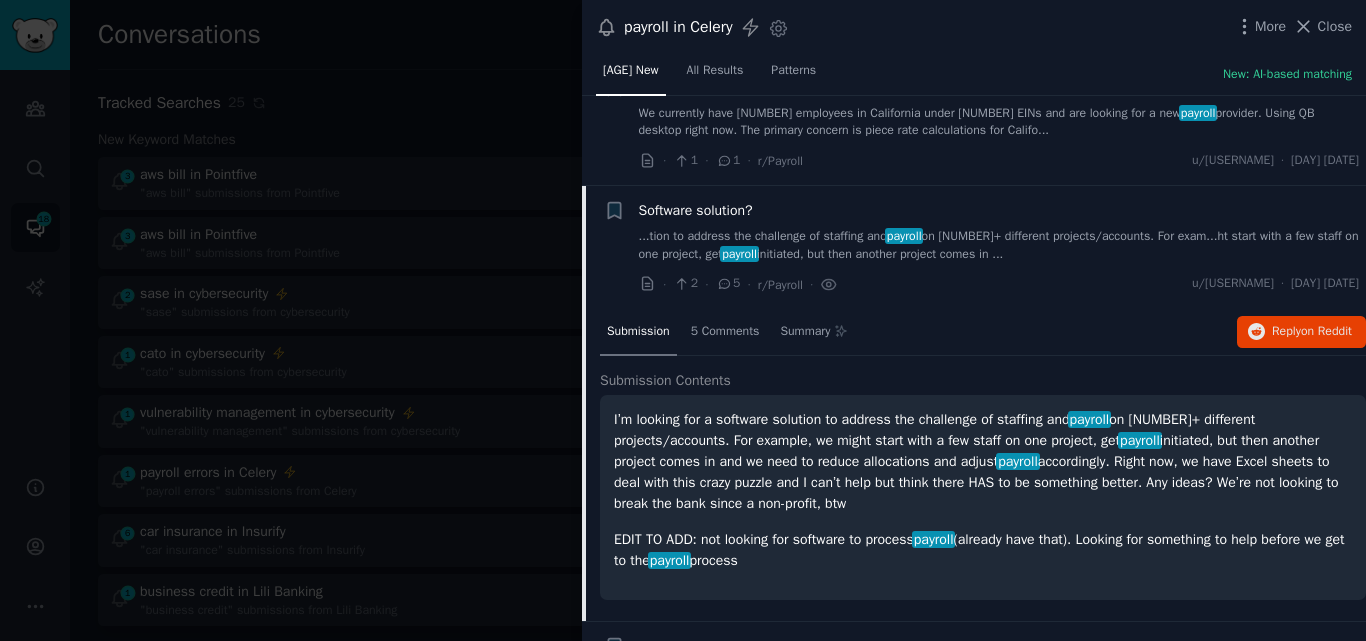 scroll, scrollTop: 985, scrollLeft: 0, axis: vertical 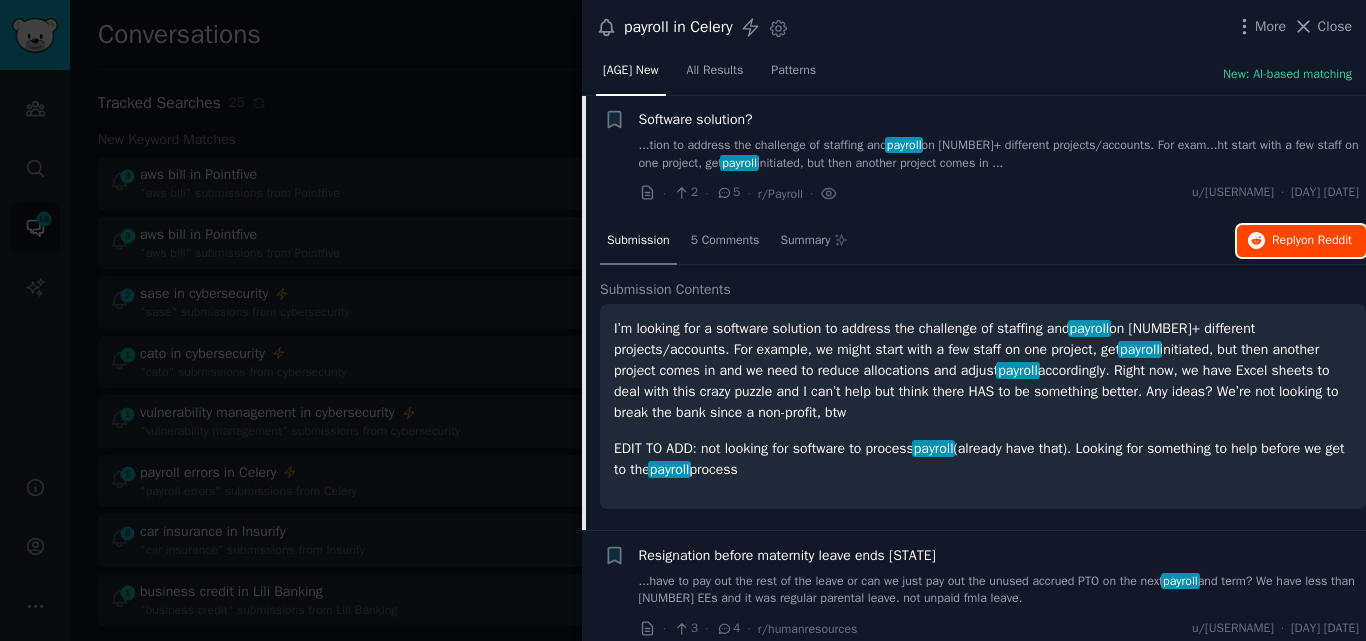 click on "on Reddit" at bounding box center [1326, 240] 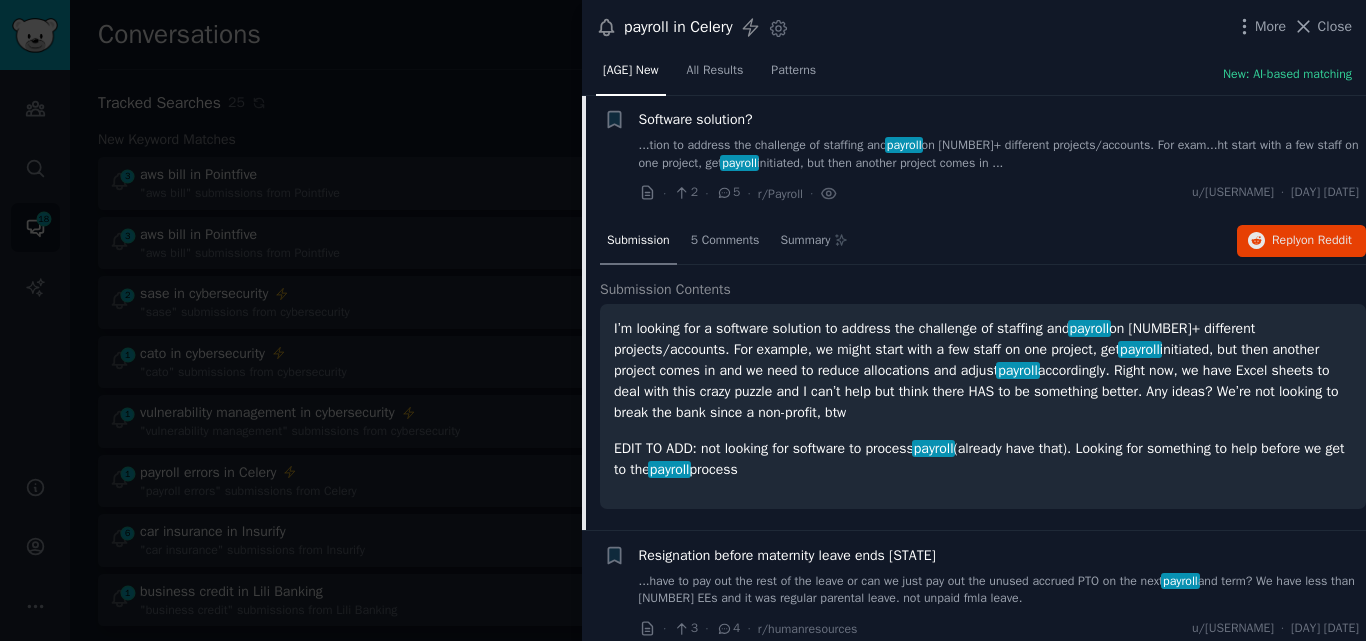 click on "Software solution?" at bounding box center [696, 119] 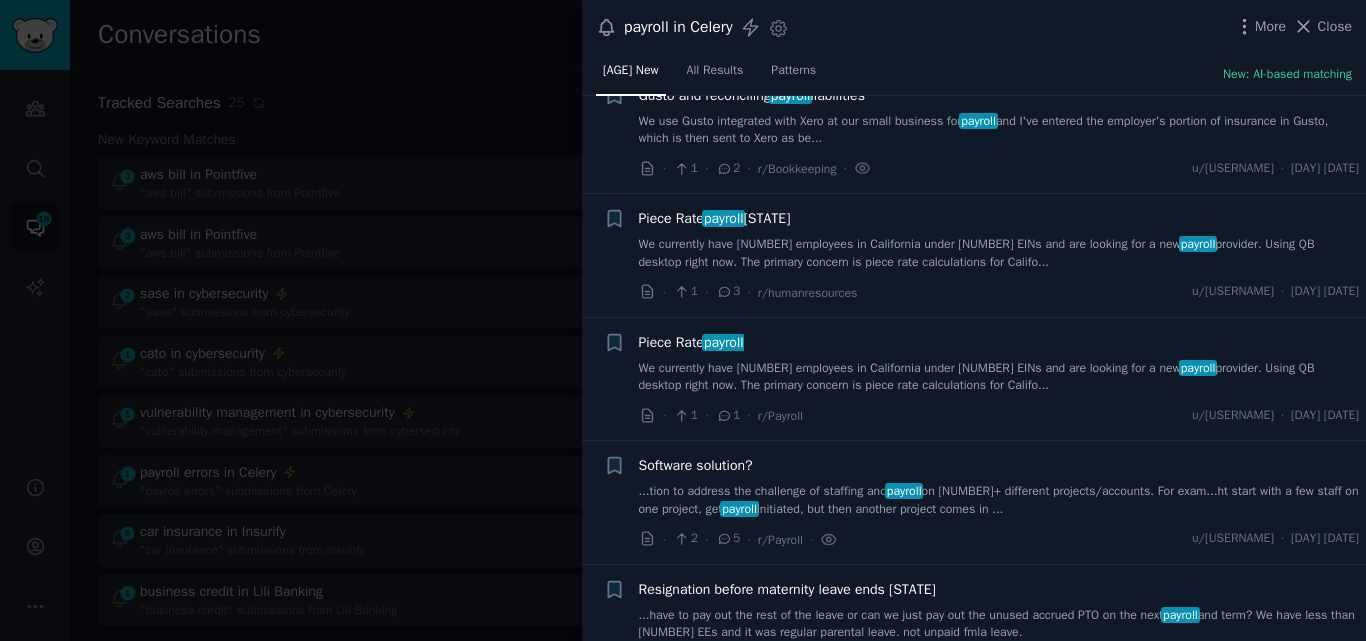 scroll, scrollTop: 627, scrollLeft: 0, axis: vertical 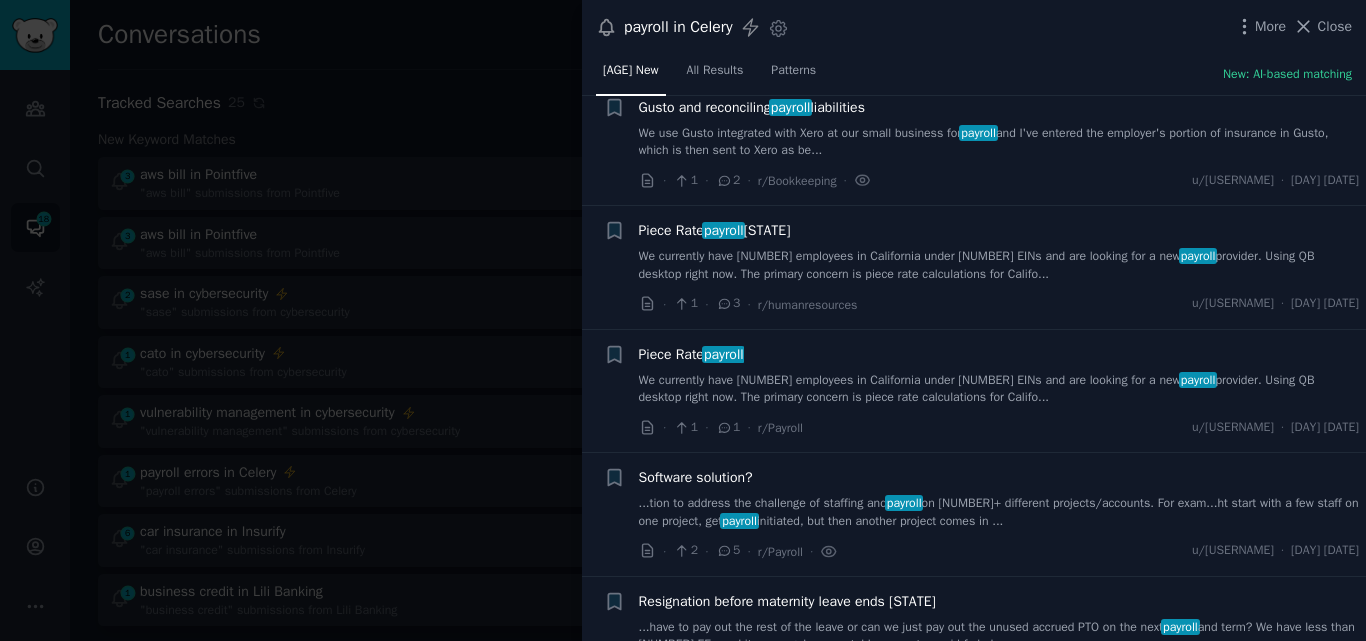 click on "We currently have 200 employees in [STATE] under 2 EINs and are looking for a new  payroll  provider. Using QB desktop right now. The primary concern is piece rate calculations for Califo..." at bounding box center [999, 265] 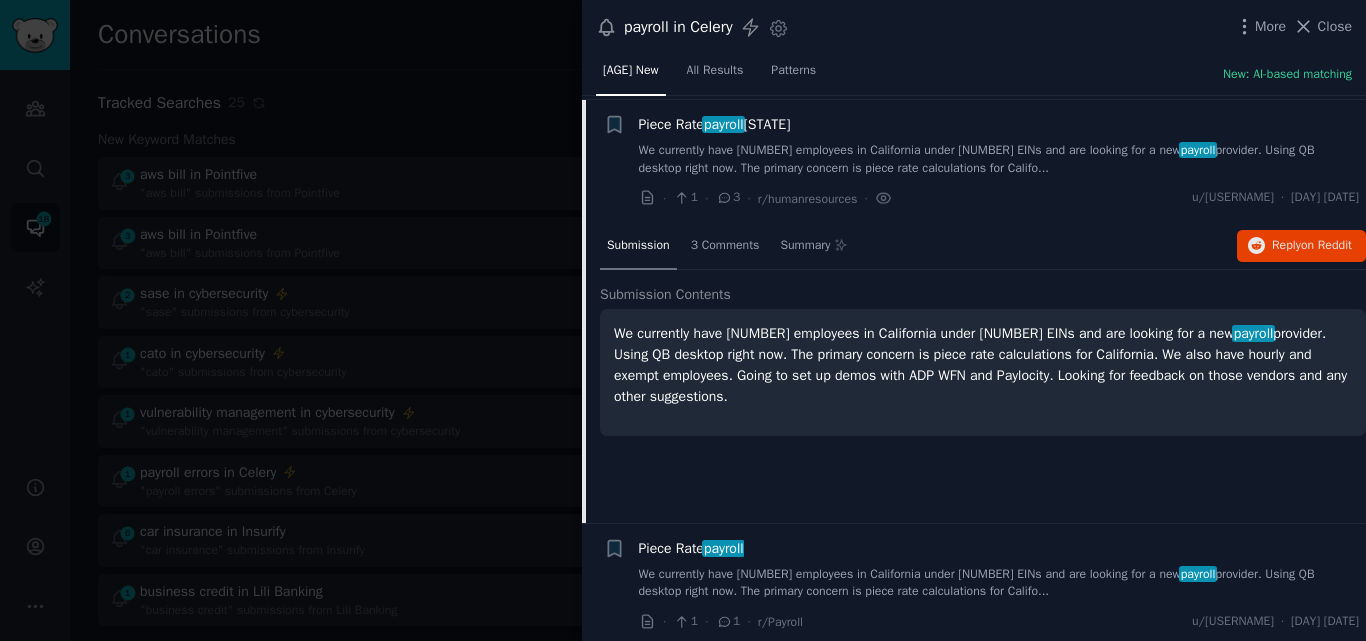 scroll, scrollTop: 738, scrollLeft: 0, axis: vertical 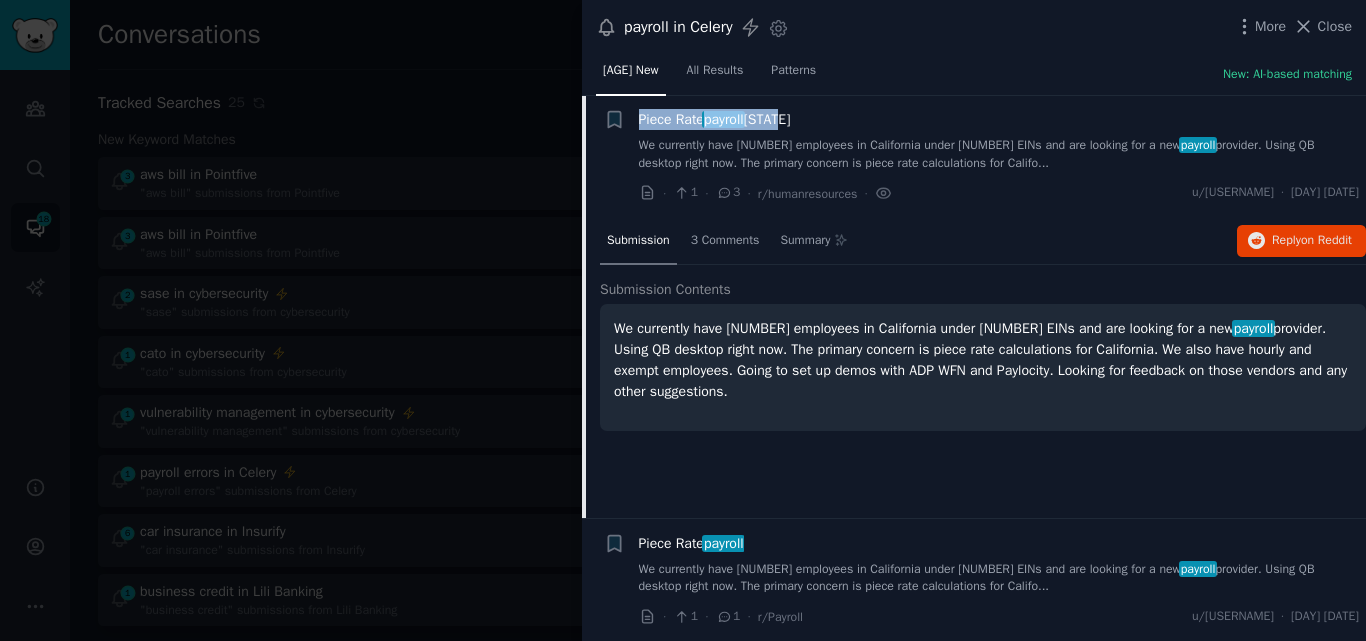 drag, startPoint x: 799, startPoint y: 124, endPoint x: 640, endPoint y: 116, distance: 159.20113 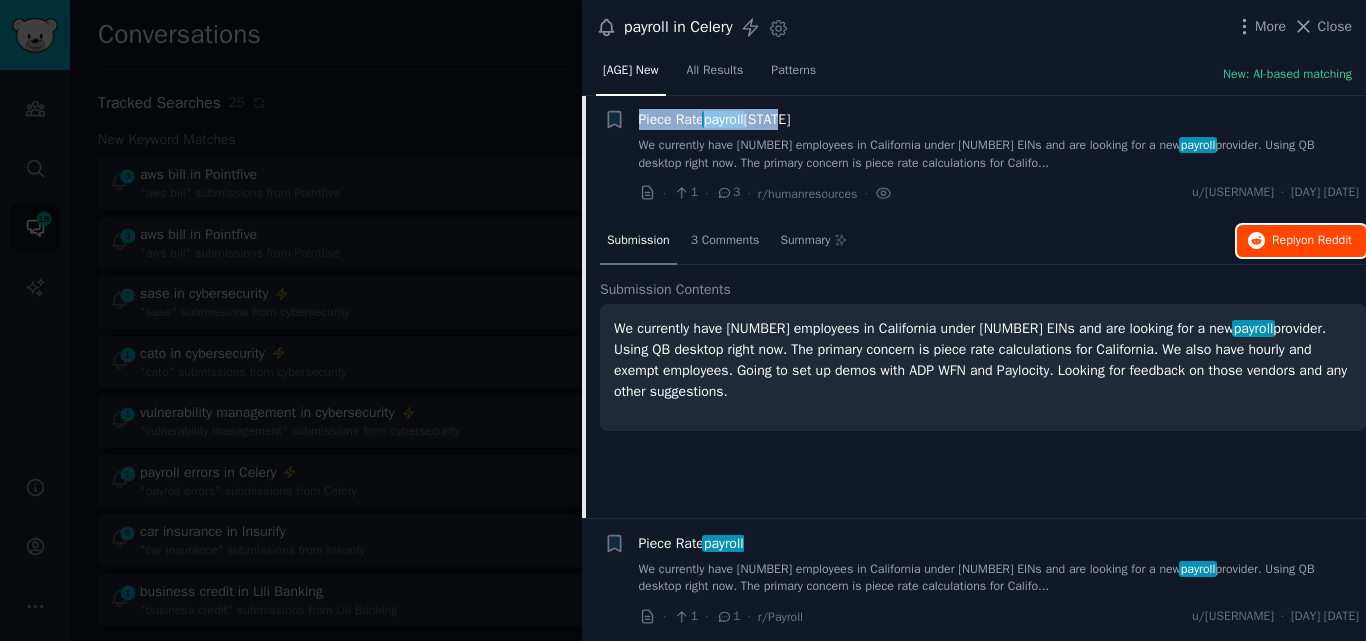 click on "Reply  on Reddit" at bounding box center (1301, 241) 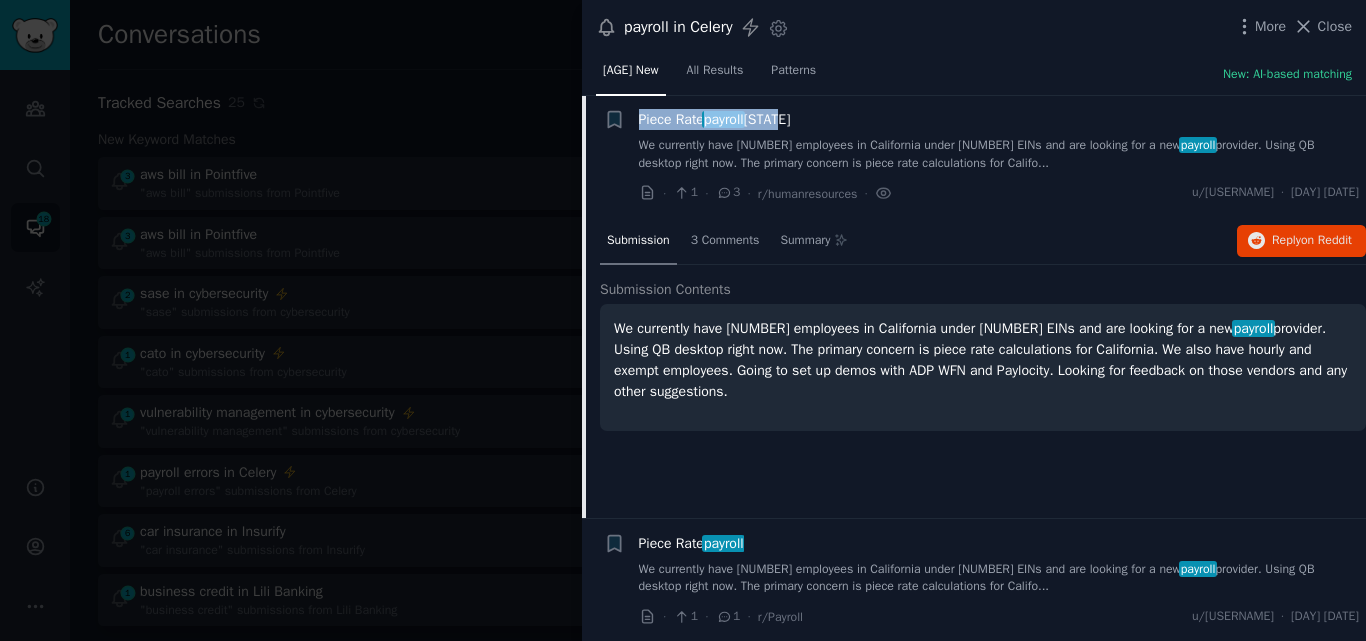 click on "Piece Rate  payroll  [STATE]" at bounding box center [715, 119] 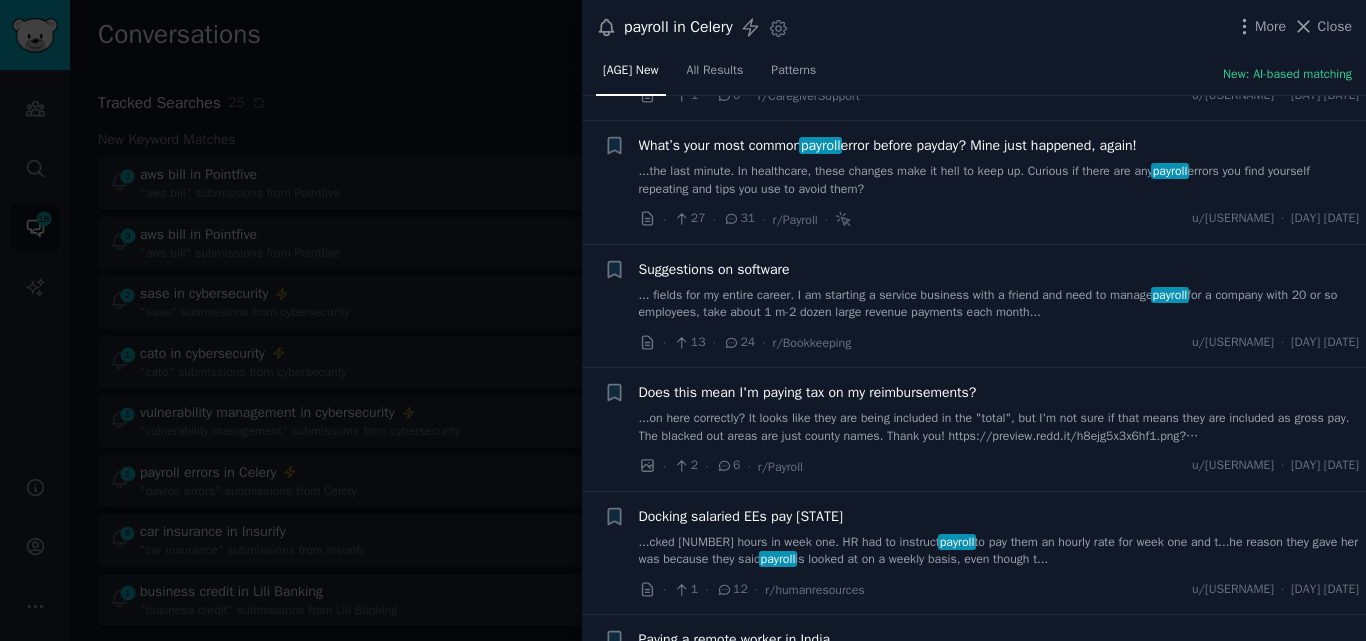 scroll, scrollTop: 2447, scrollLeft: 0, axis: vertical 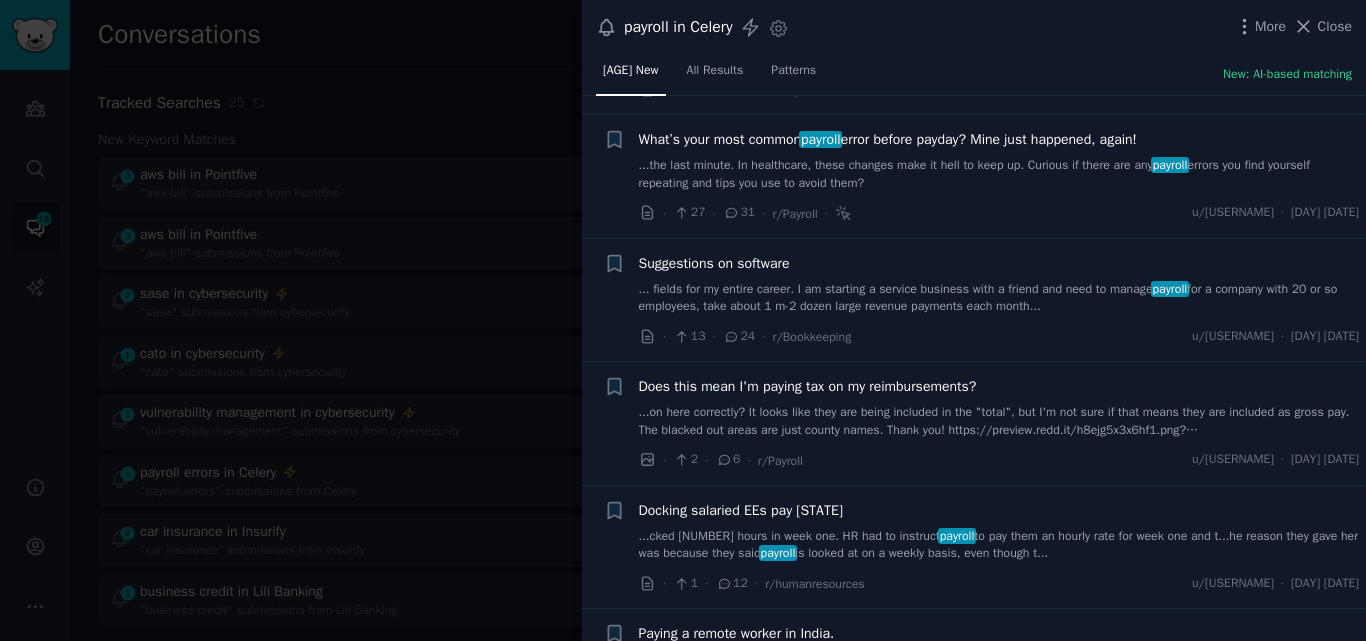 click on "... fields for my entire career. I am starting a service business with a friend and need to manage  payroll  for a company with 20 or so employees, take about 1 m-2 dozen large revenue payments each month..." at bounding box center (999, 298) 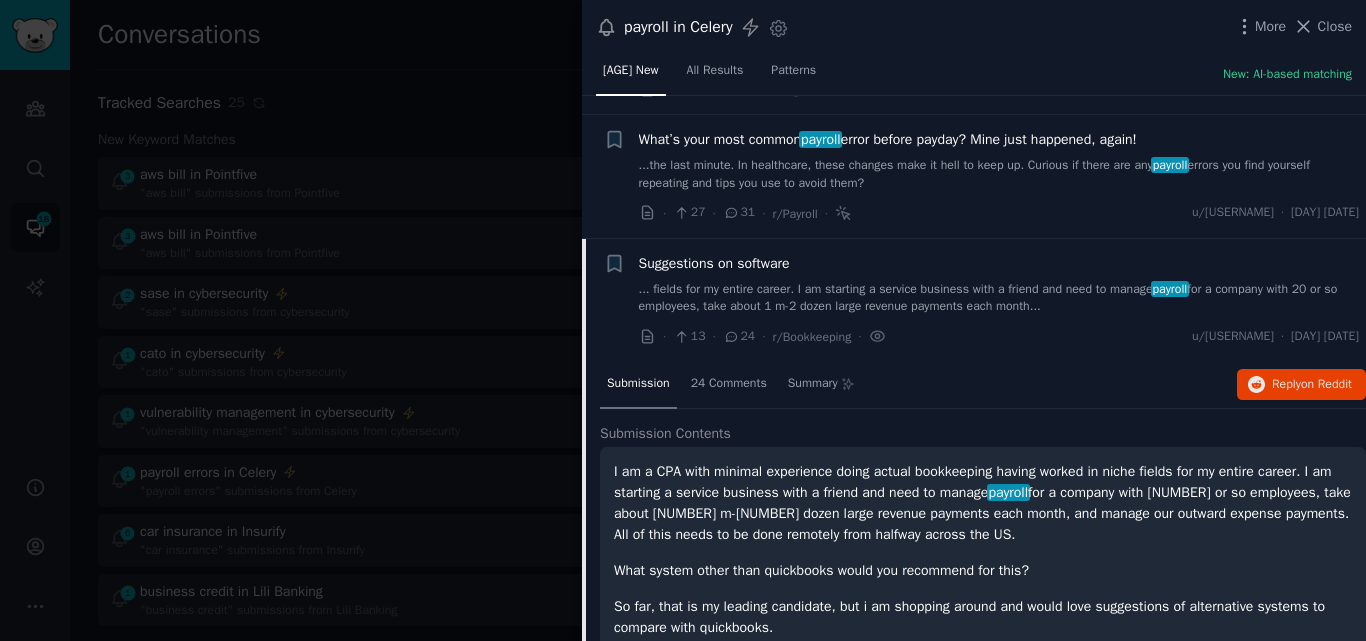 scroll, scrollTop: 2590, scrollLeft: 0, axis: vertical 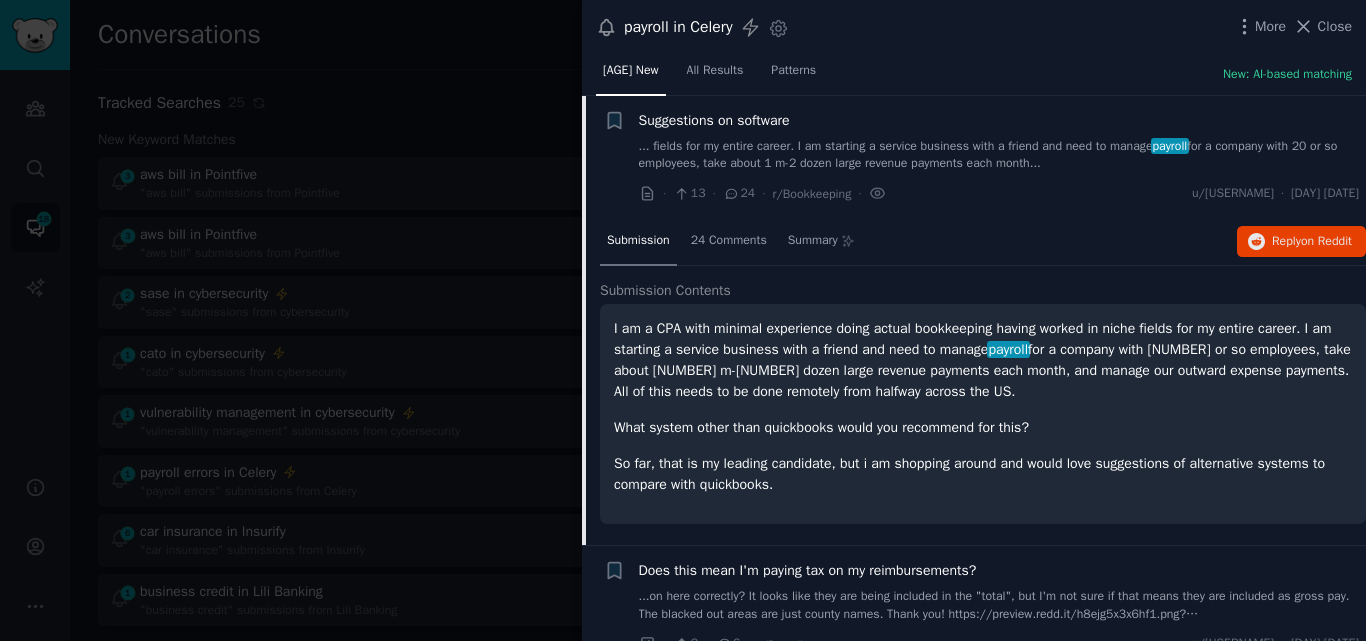 click on "Suggestions on software" at bounding box center (714, 120) 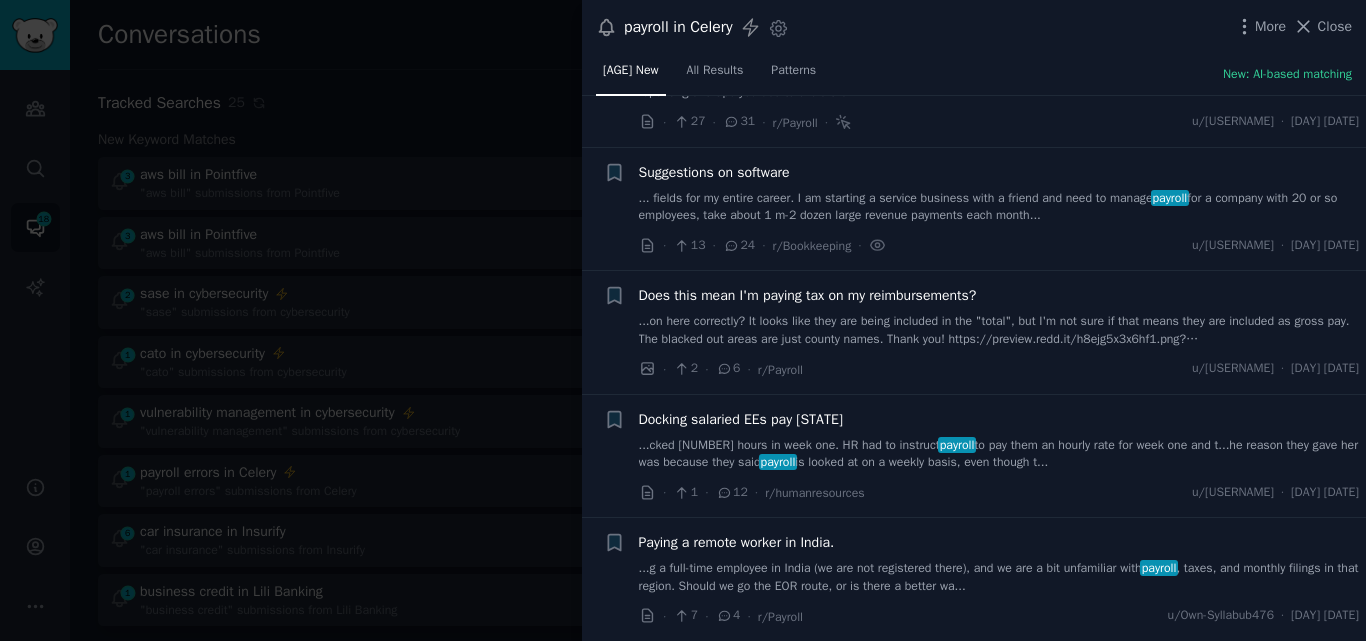 scroll, scrollTop: 2537, scrollLeft: 0, axis: vertical 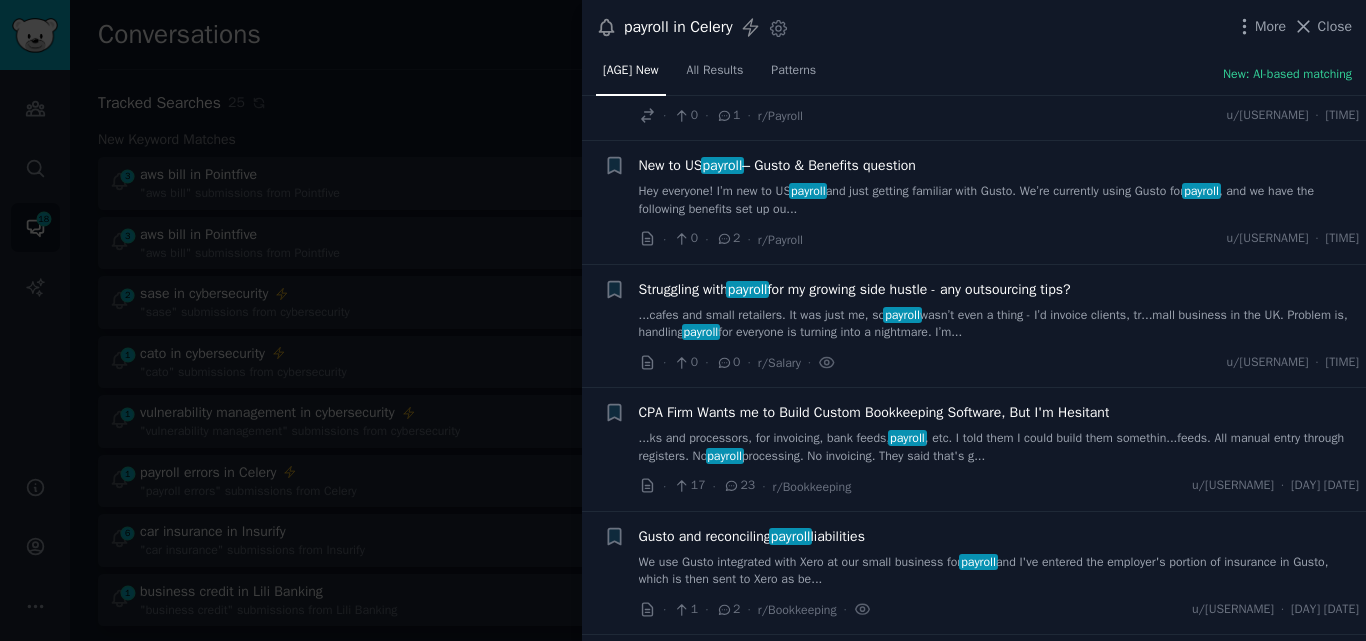 click on "wasn’t even a thing - I’d invoice clients, tr...mall business in the UK. Problem is, handling  payroll  for everyone is turning into a nightmare. I’m..." at bounding box center [999, 324] 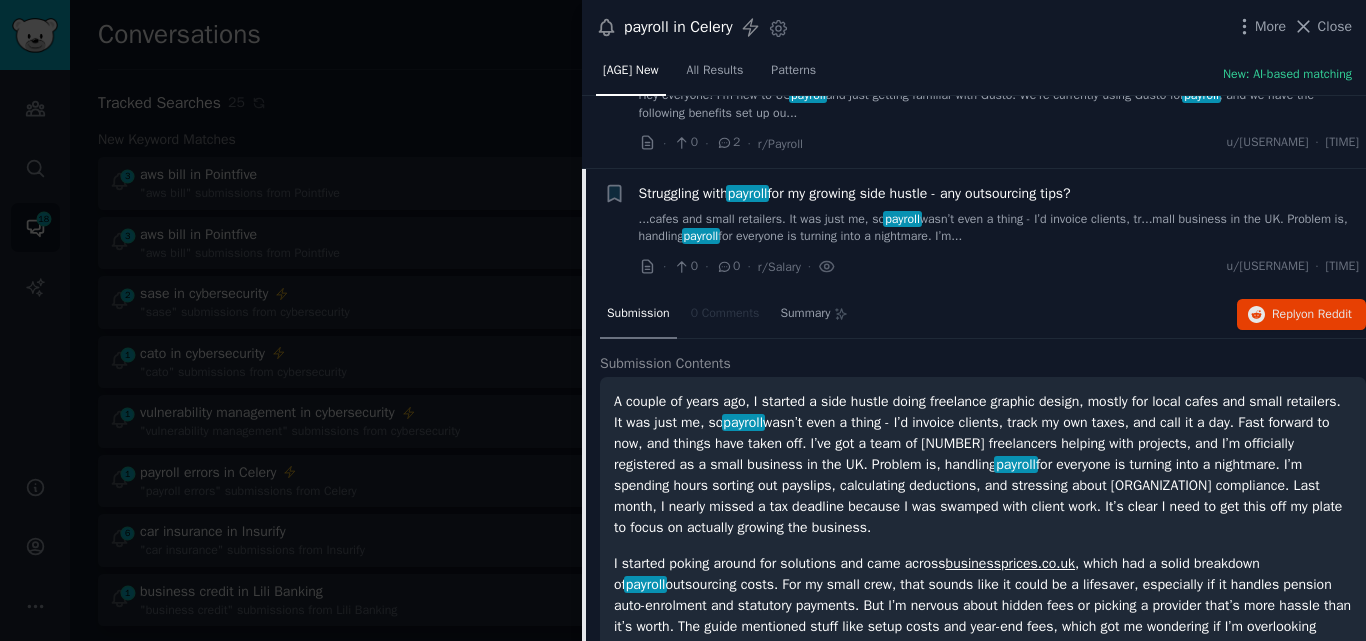 scroll, scrollTop: 367, scrollLeft: 0, axis: vertical 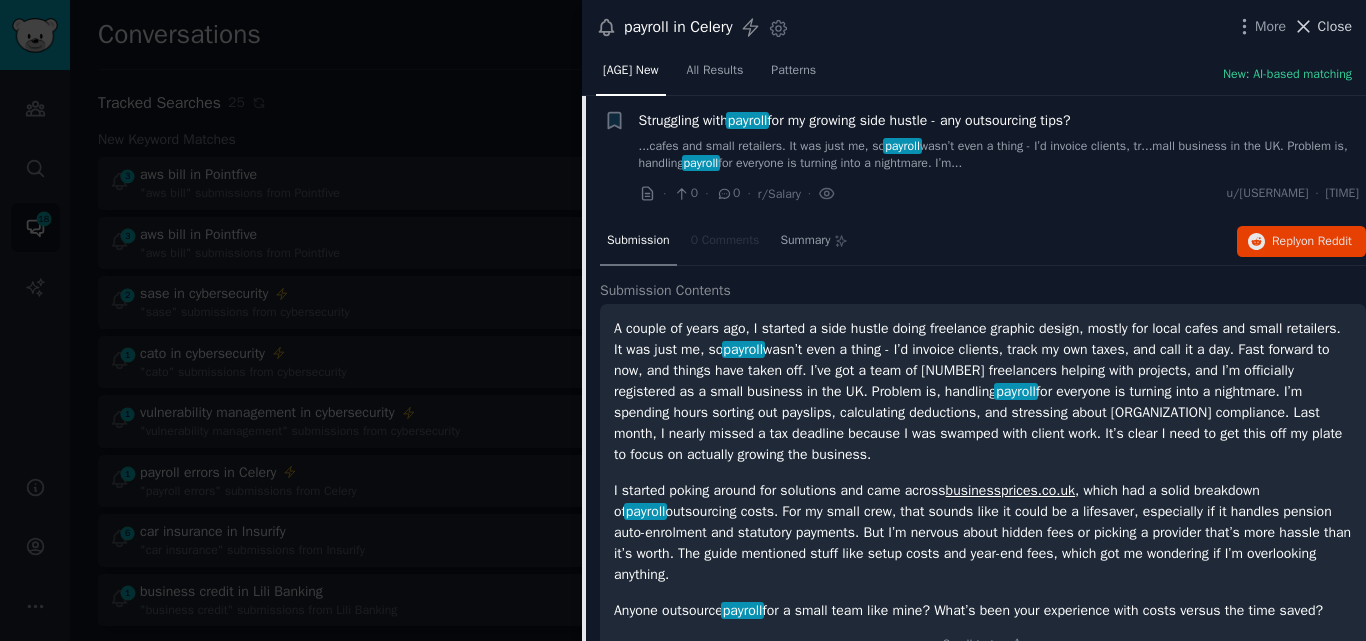 click on "Close" at bounding box center [1335, 26] 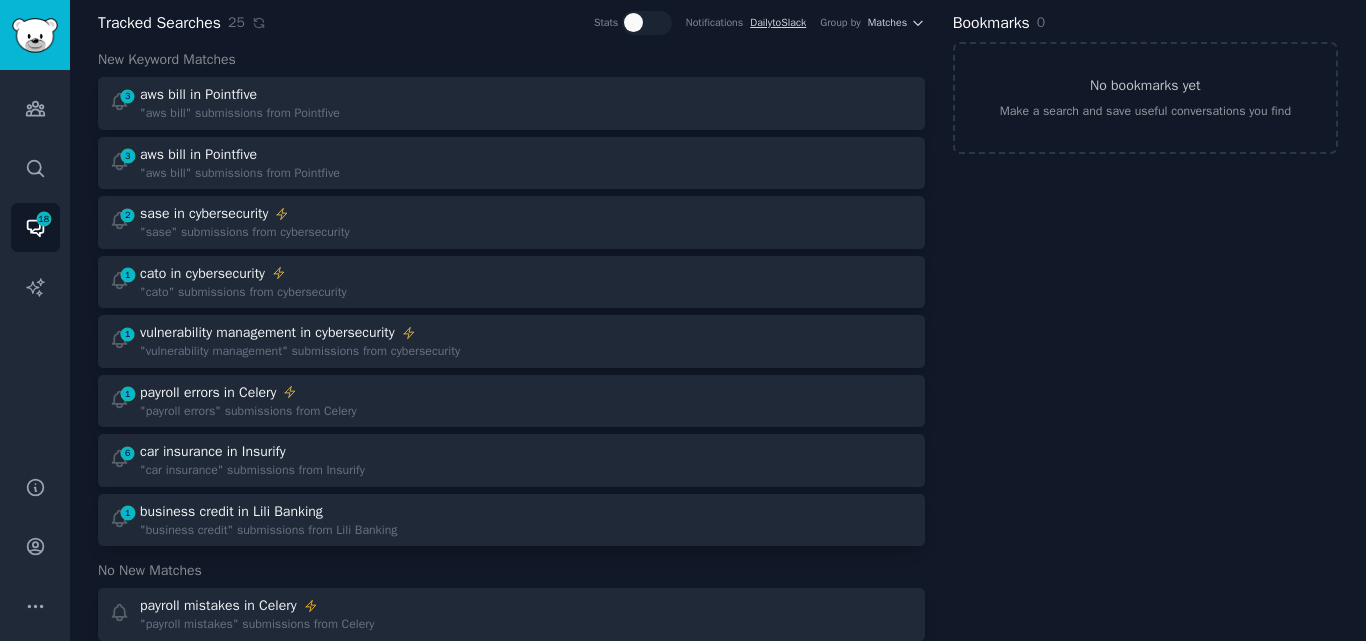scroll, scrollTop: 74, scrollLeft: 0, axis: vertical 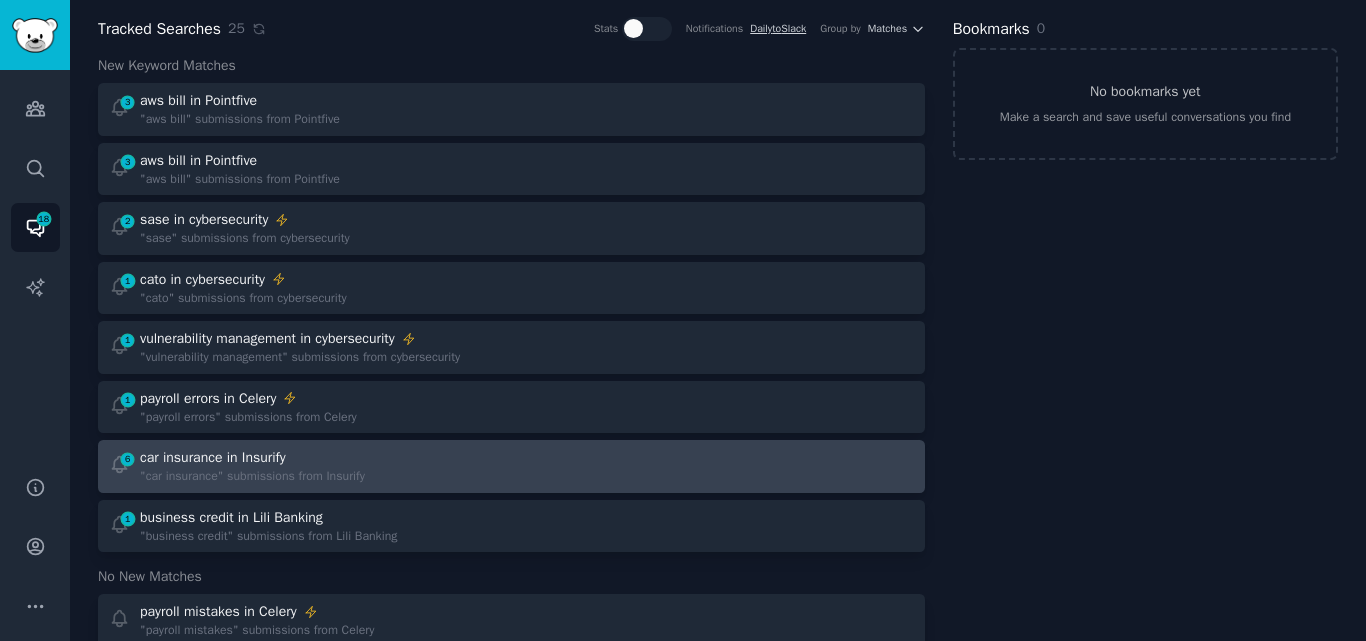 click on "car insurance in Insurify" at bounding box center [213, 457] 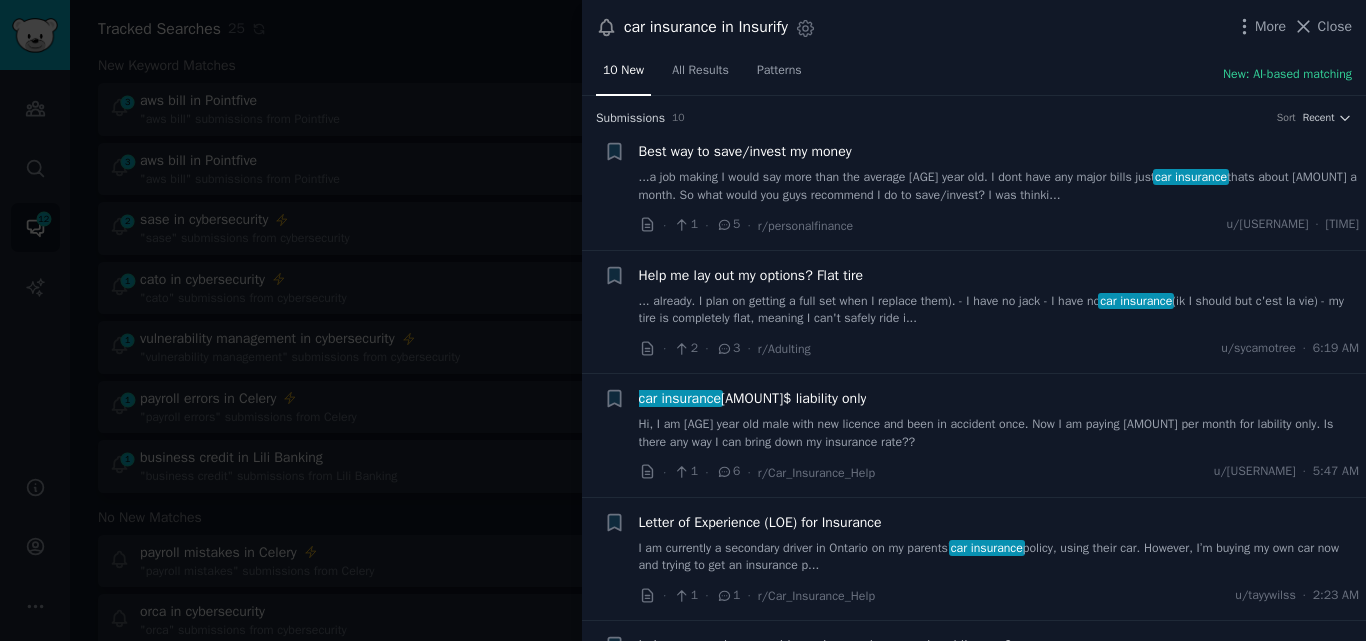 click on "Hi, I am [AGE] year old male with new licence and been in accident once. Now I am paying [AMOUNT] per month for lability only. Is there any way I can bring down my insurance rate??" at bounding box center (999, 433) 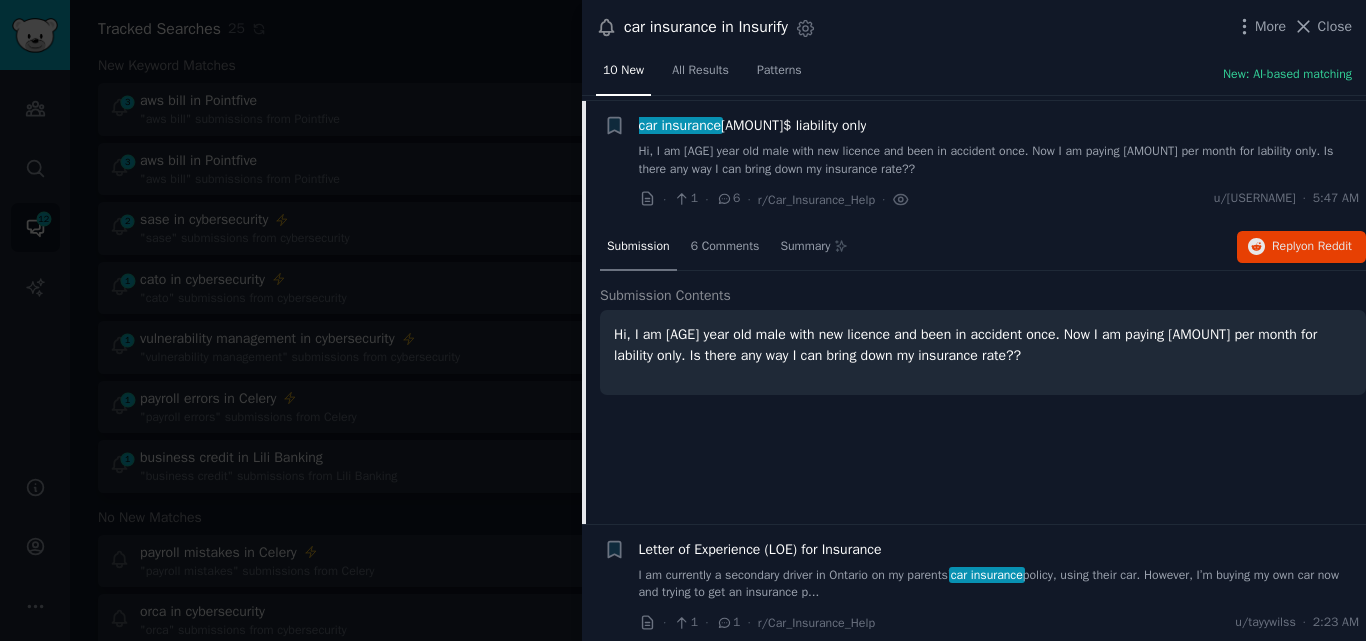 scroll, scrollTop: 279, scrollLeft: 0, axis: vertical 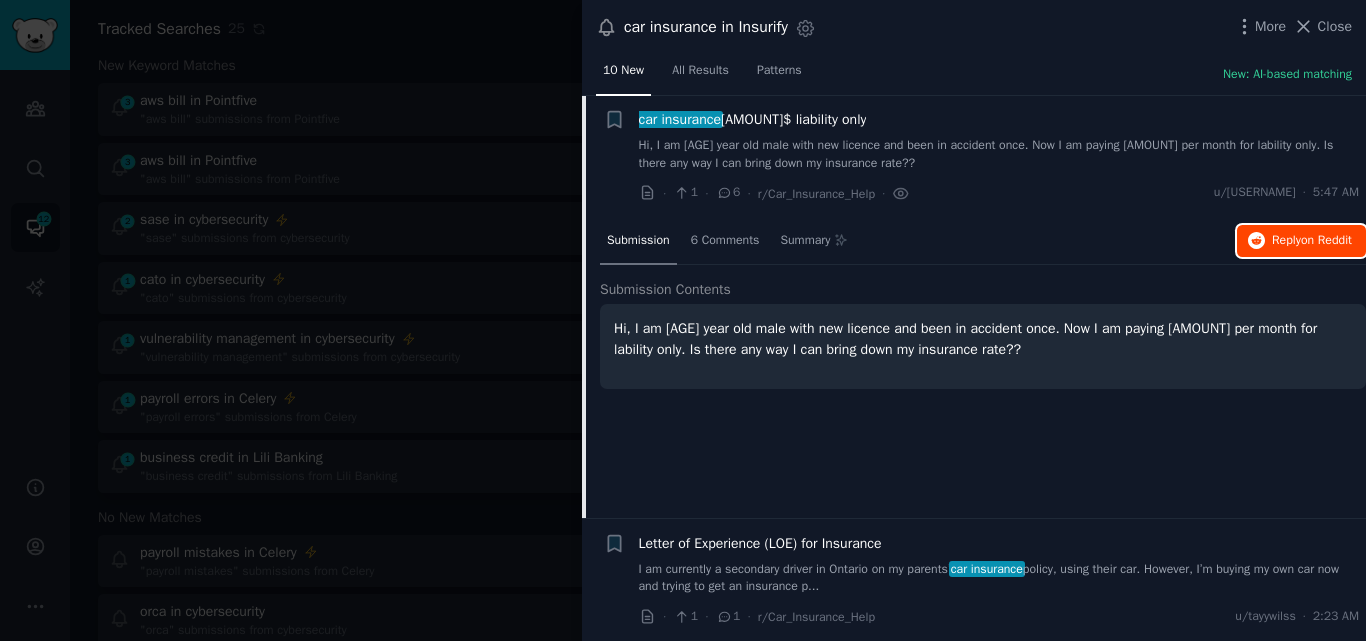 click on "Reply  on Reddit" at bounding box center [1312, 241] 